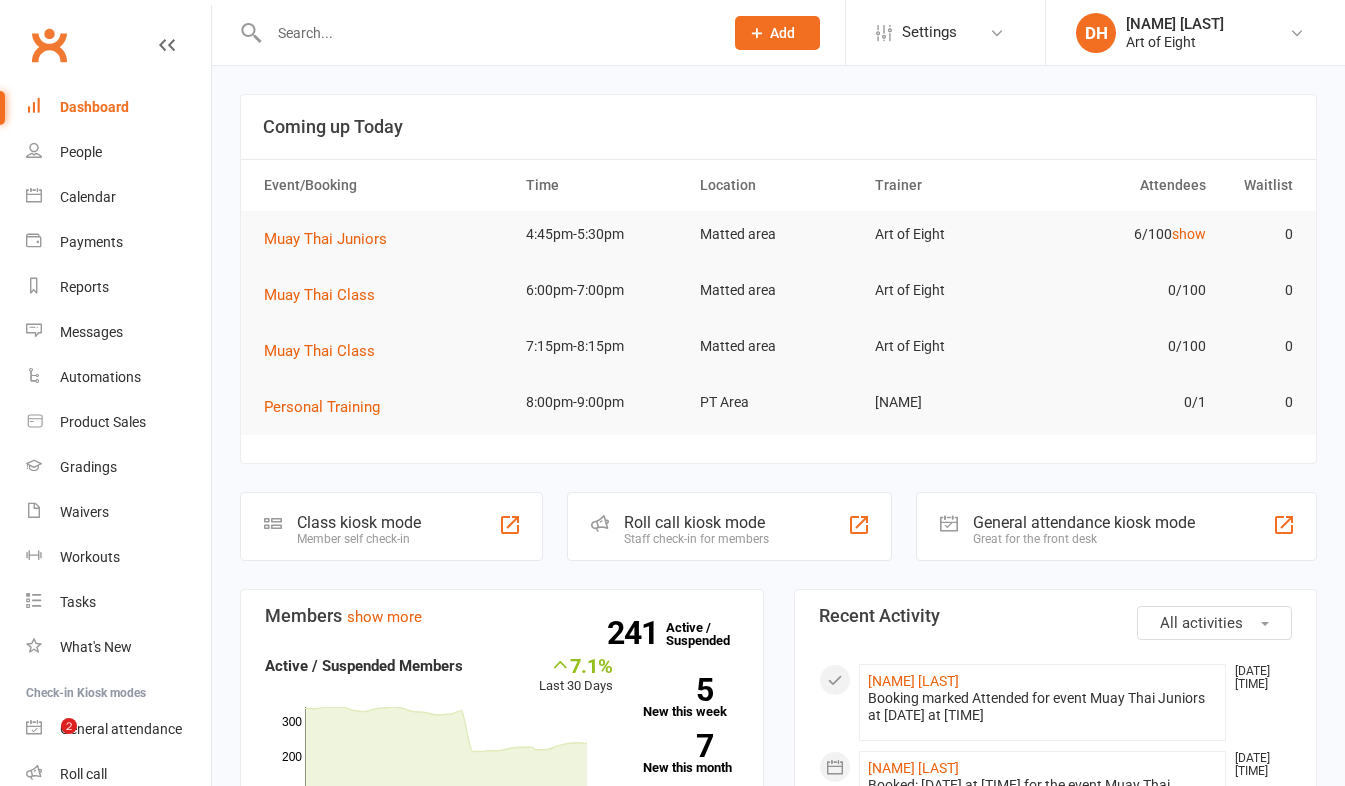scroll, scrollTop: 0, scrollLeft: 0, axis: both 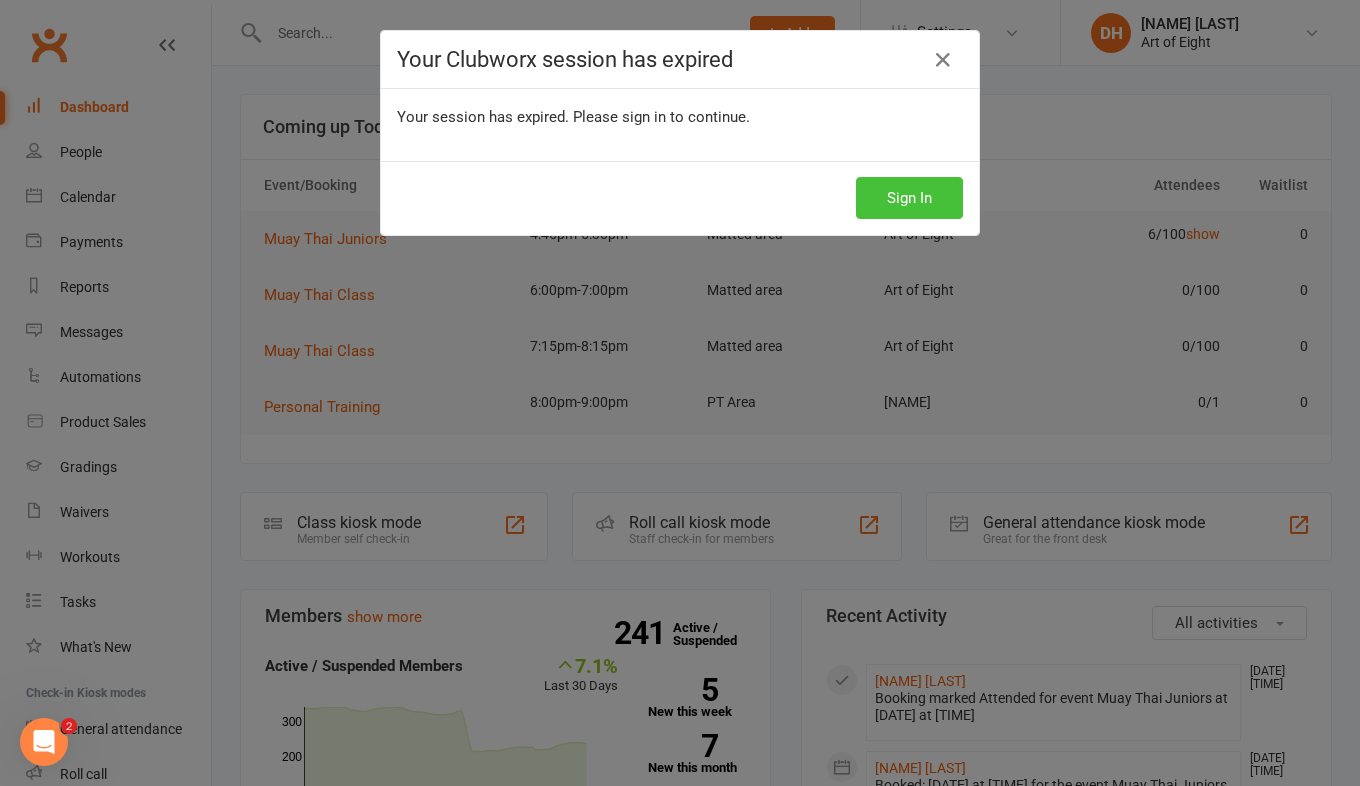 click on "Sign In" at bounding box center [909, 198] 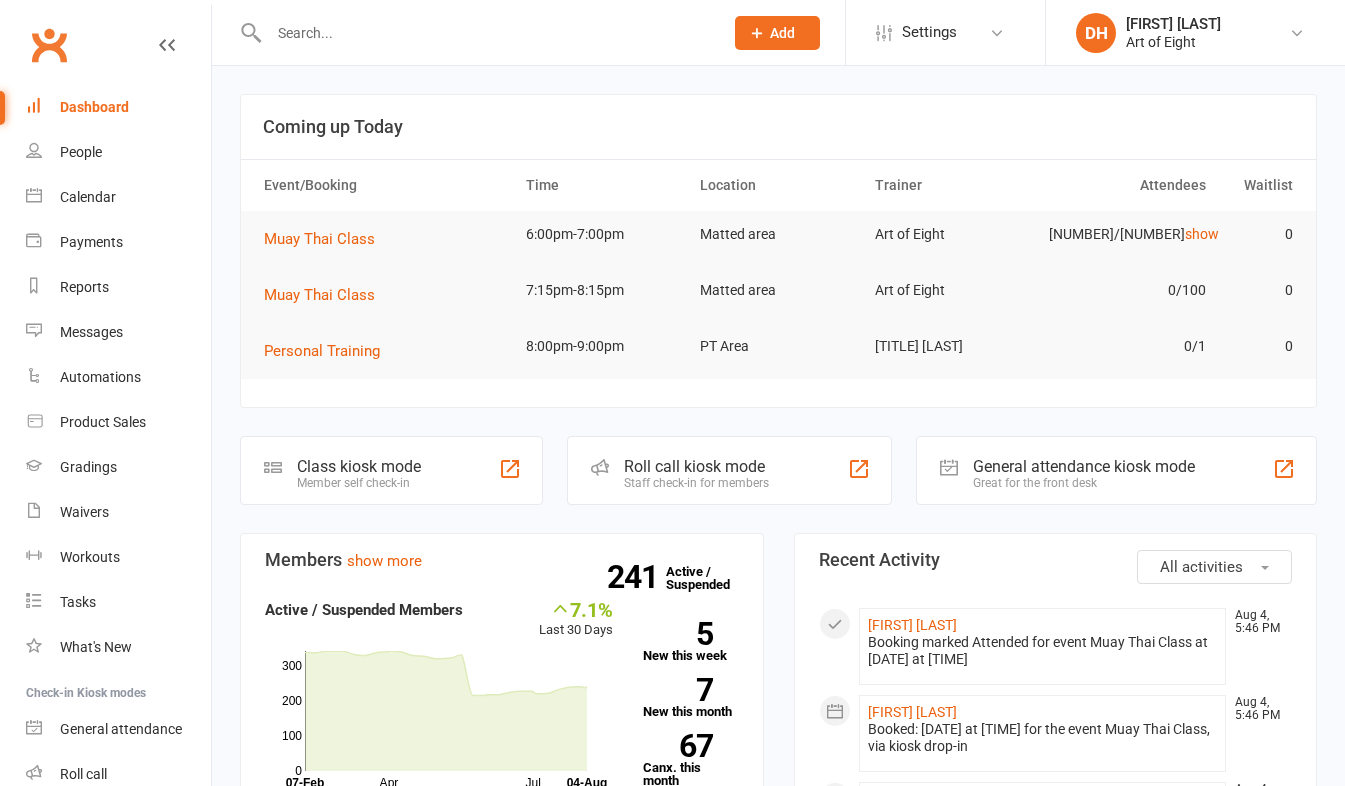 scroll, scrollTop: 0, scrollLeft: 0, axis: both 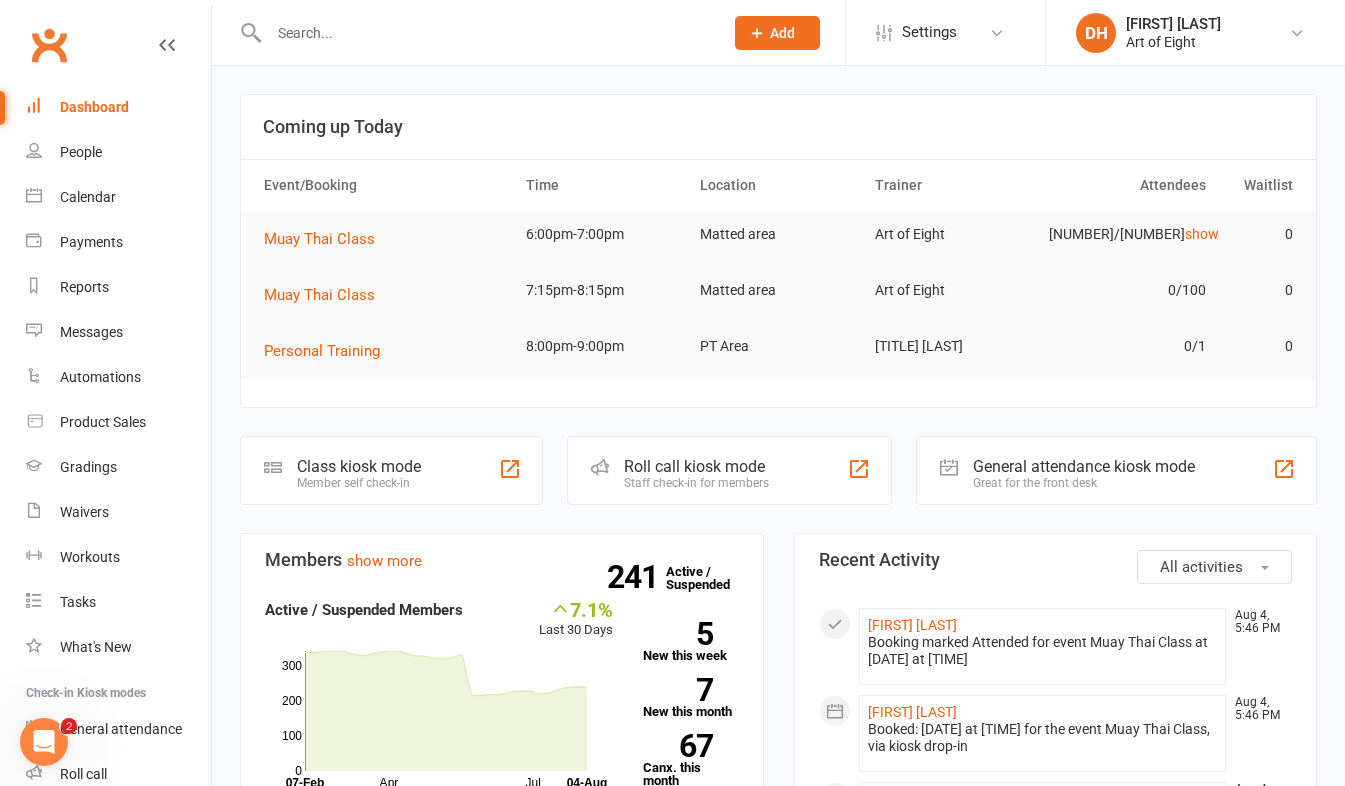 click at bounding box center (486, 33) 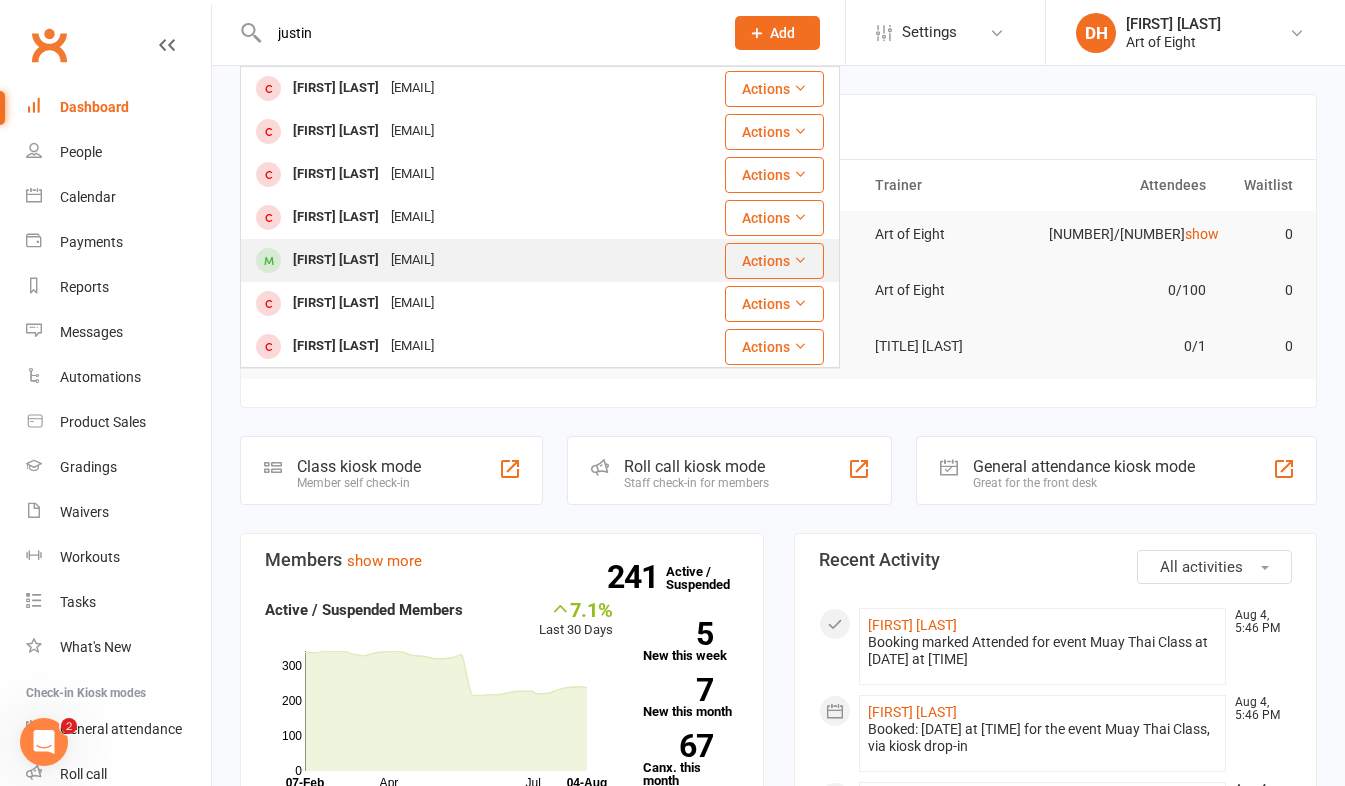 type on "justin" 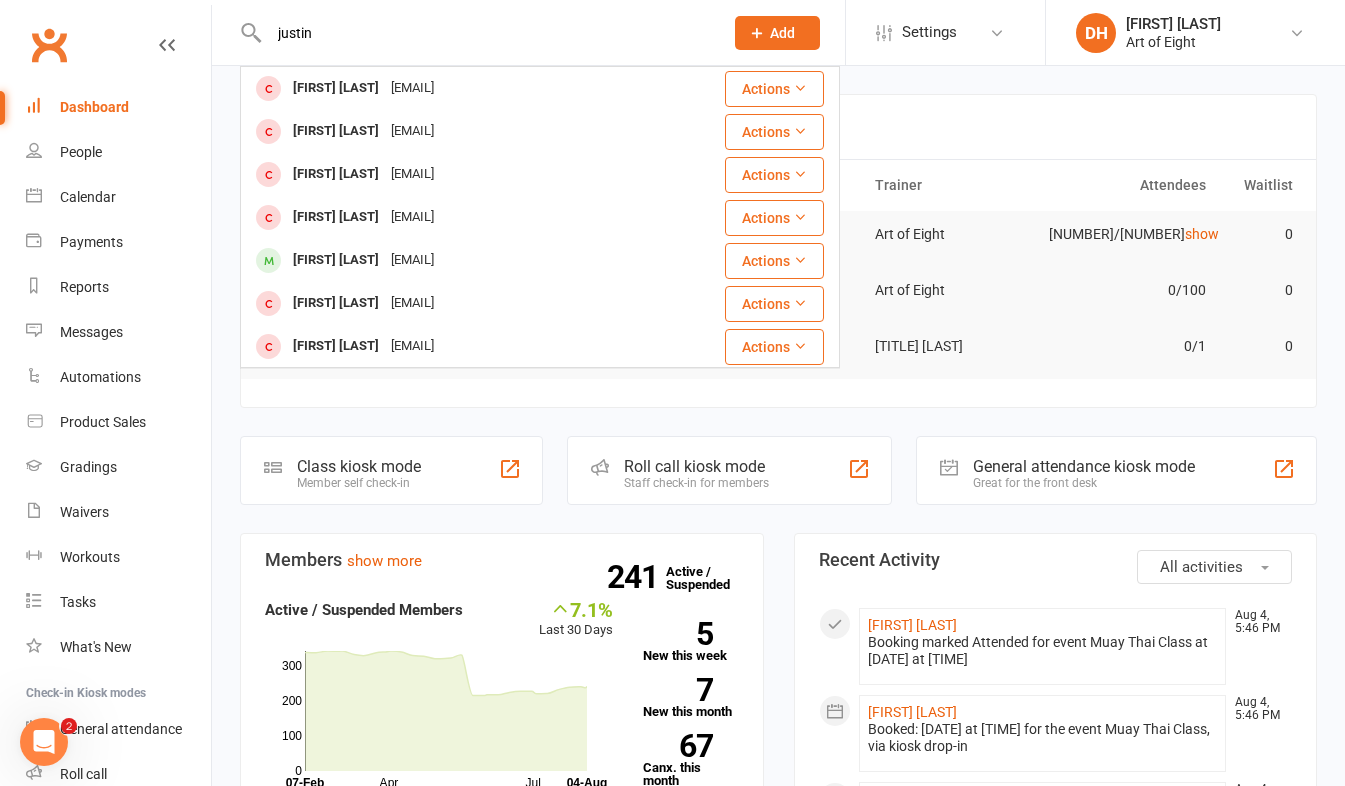 type 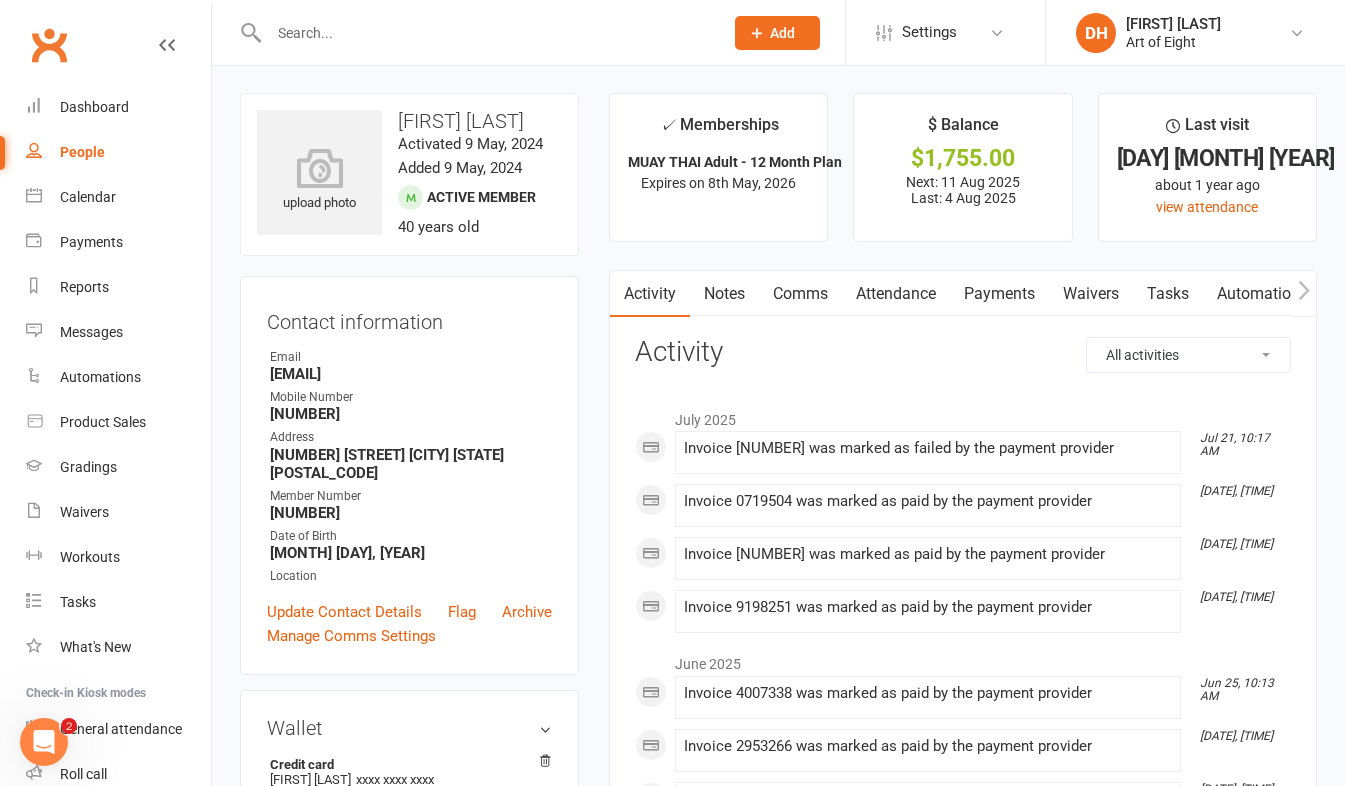 scroll, scrollTop: 0, scrollLeft: 0, axis: both 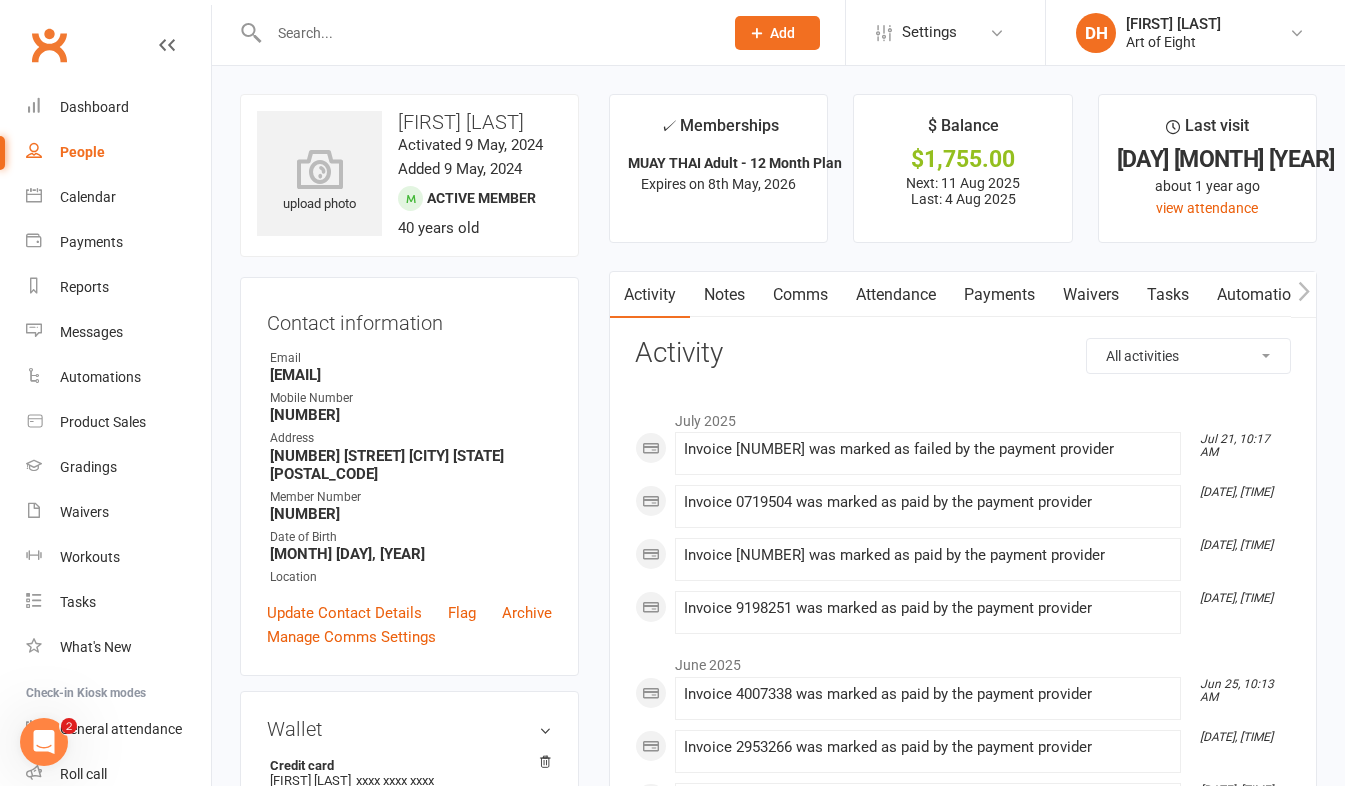 click on "Payments" at bounding box center (999, 295) 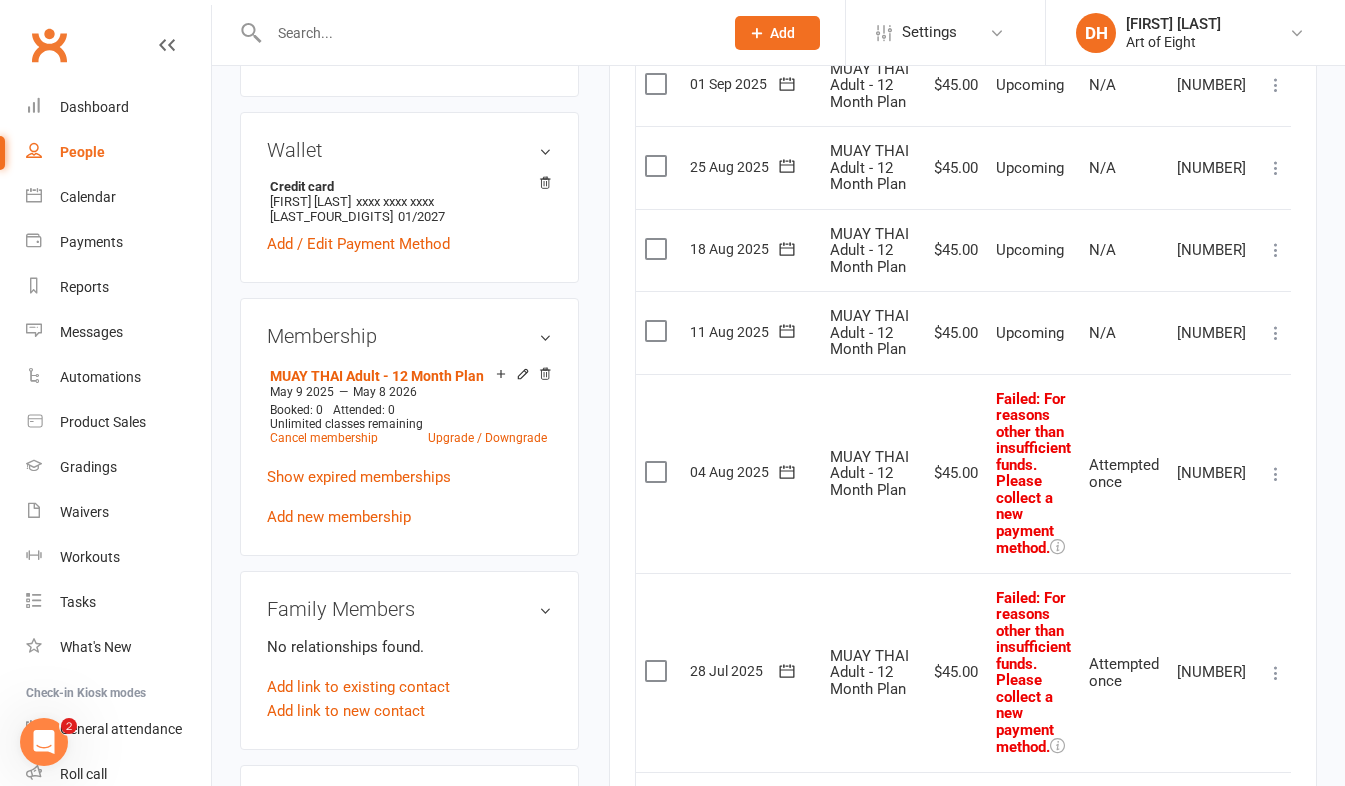 scroll, scrollTop: 600, scrollLeft: 0, axis: vertical 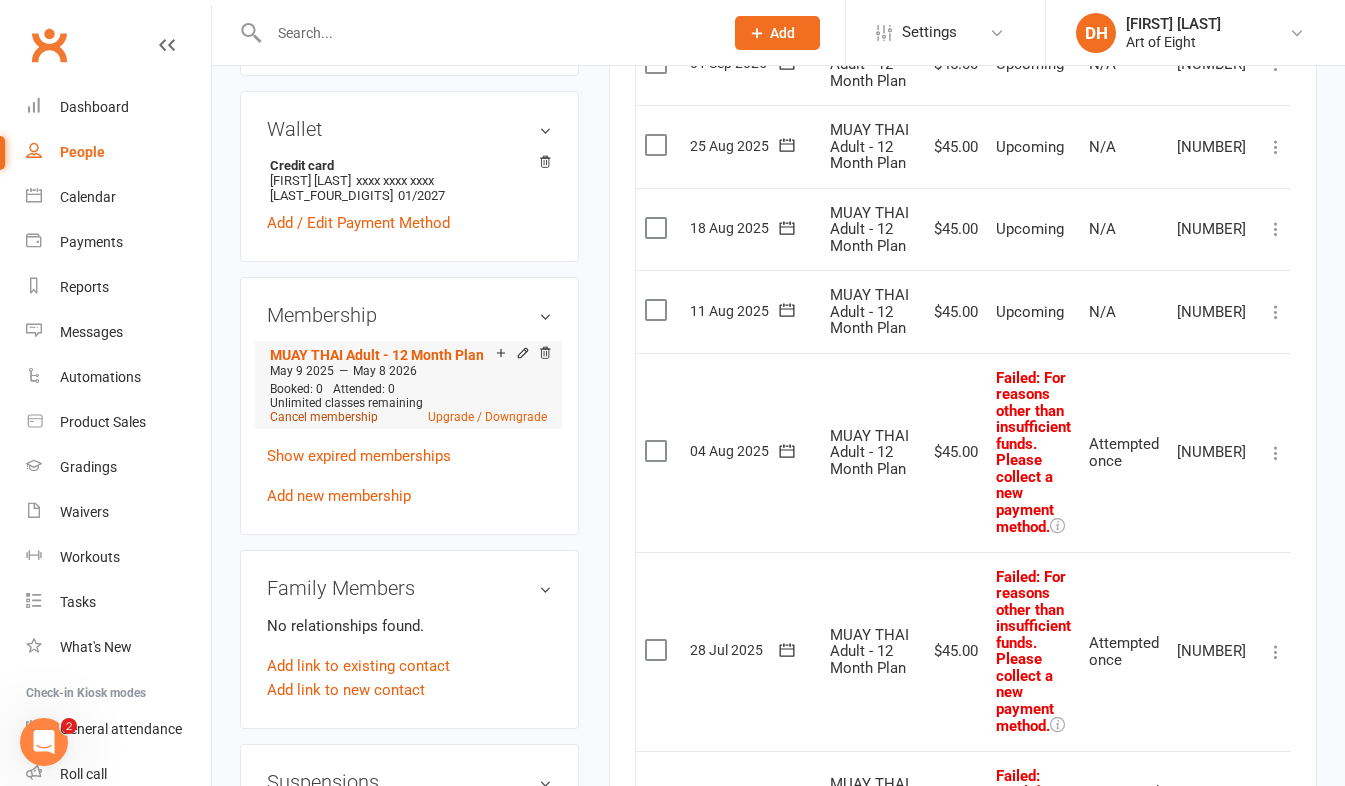 click on "Cancel membership" at bounding box center [324, 417] 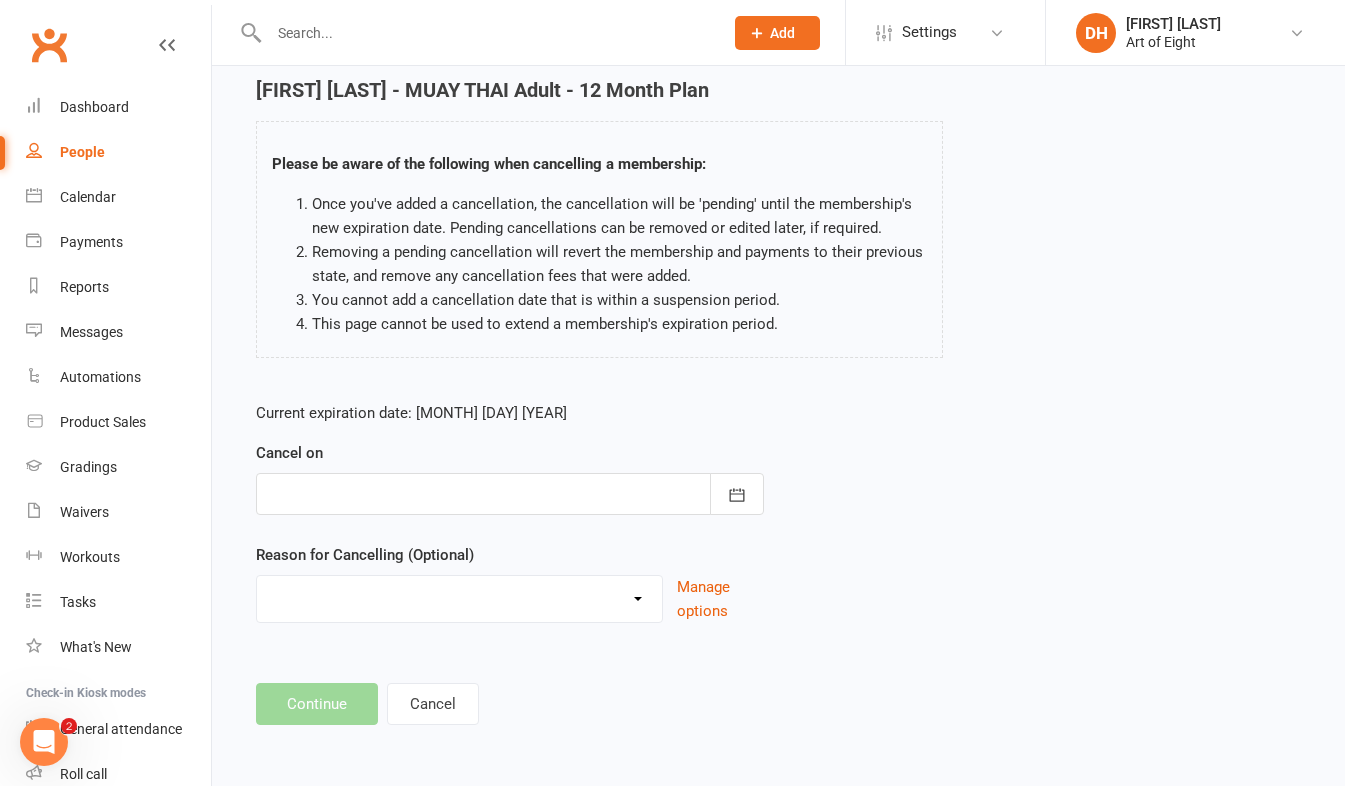 scroll, scrollTop: 0, scrollLeft: 0, axis: both 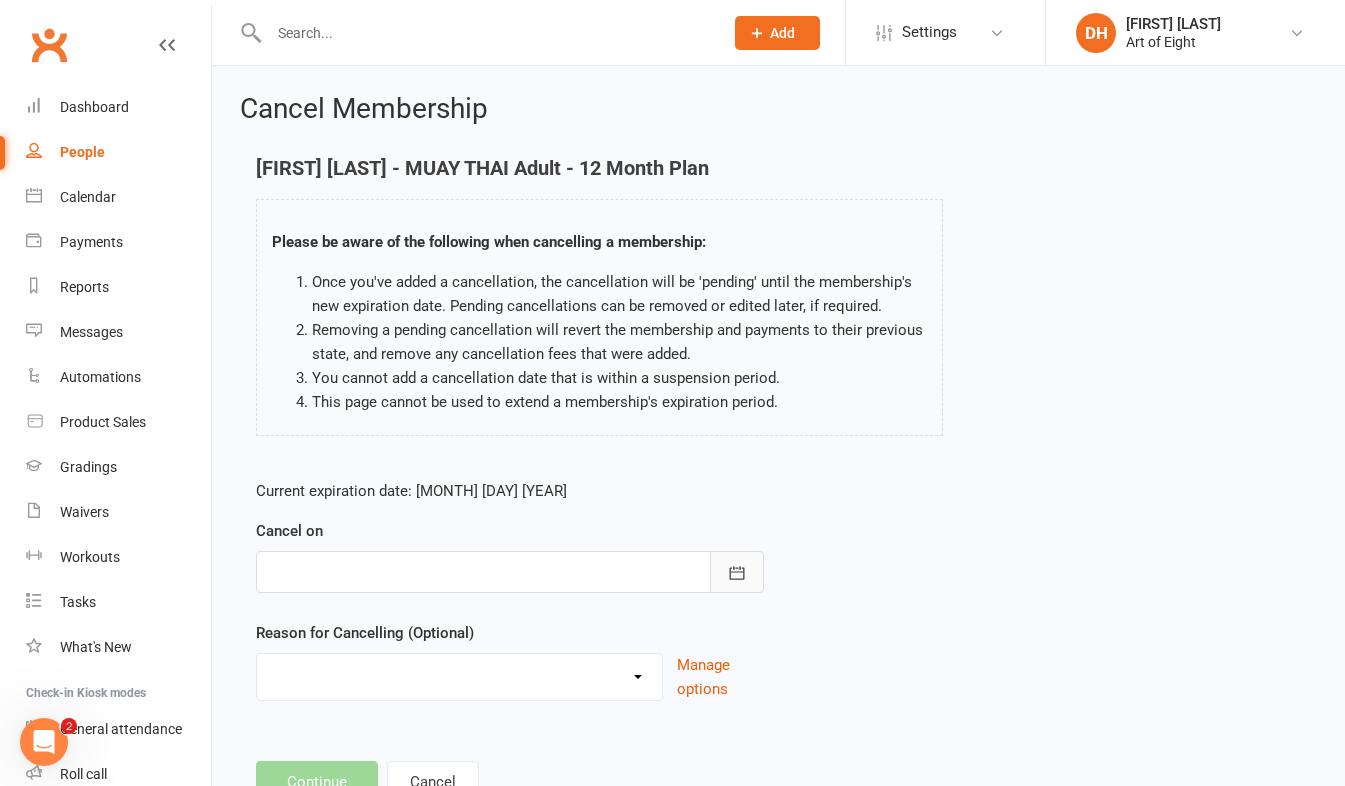 click 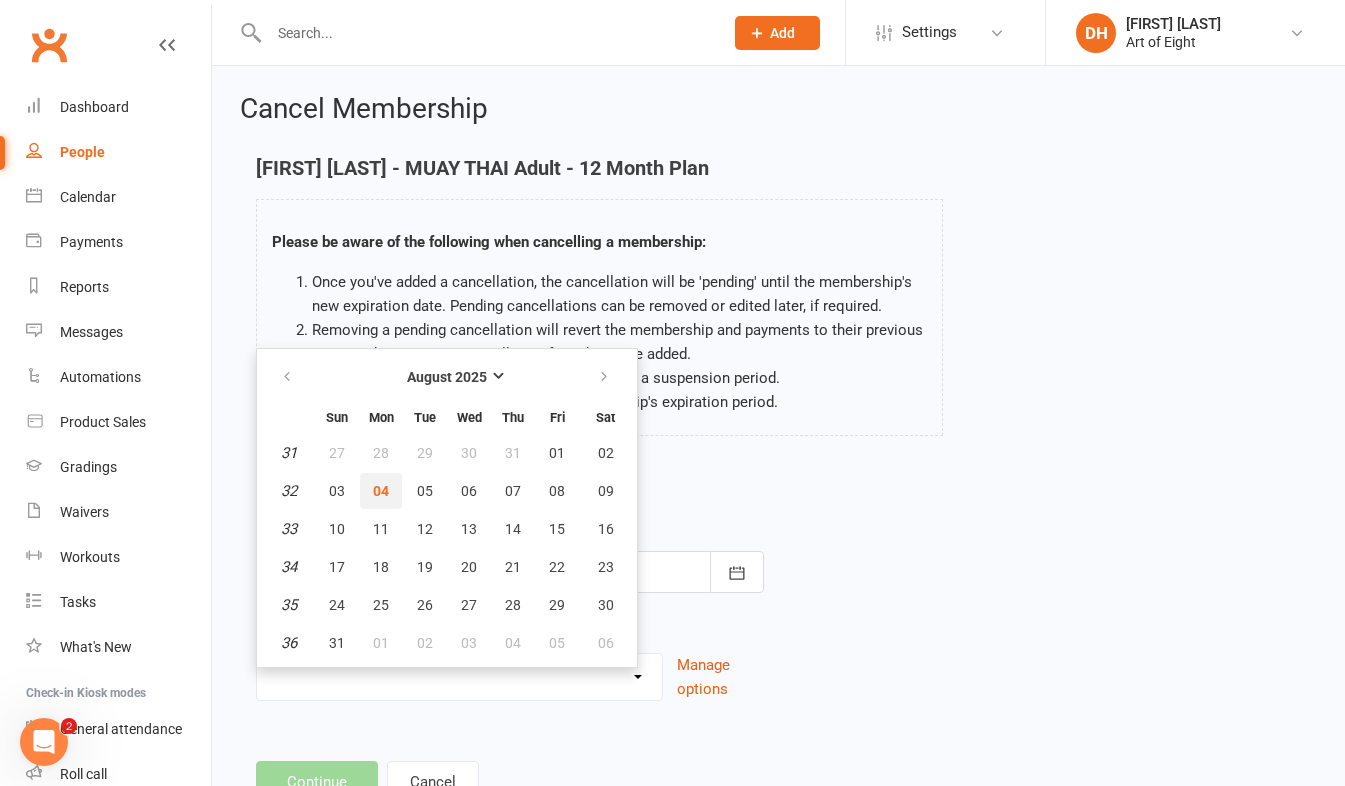 click on "04" at bounding box center (381, 491) 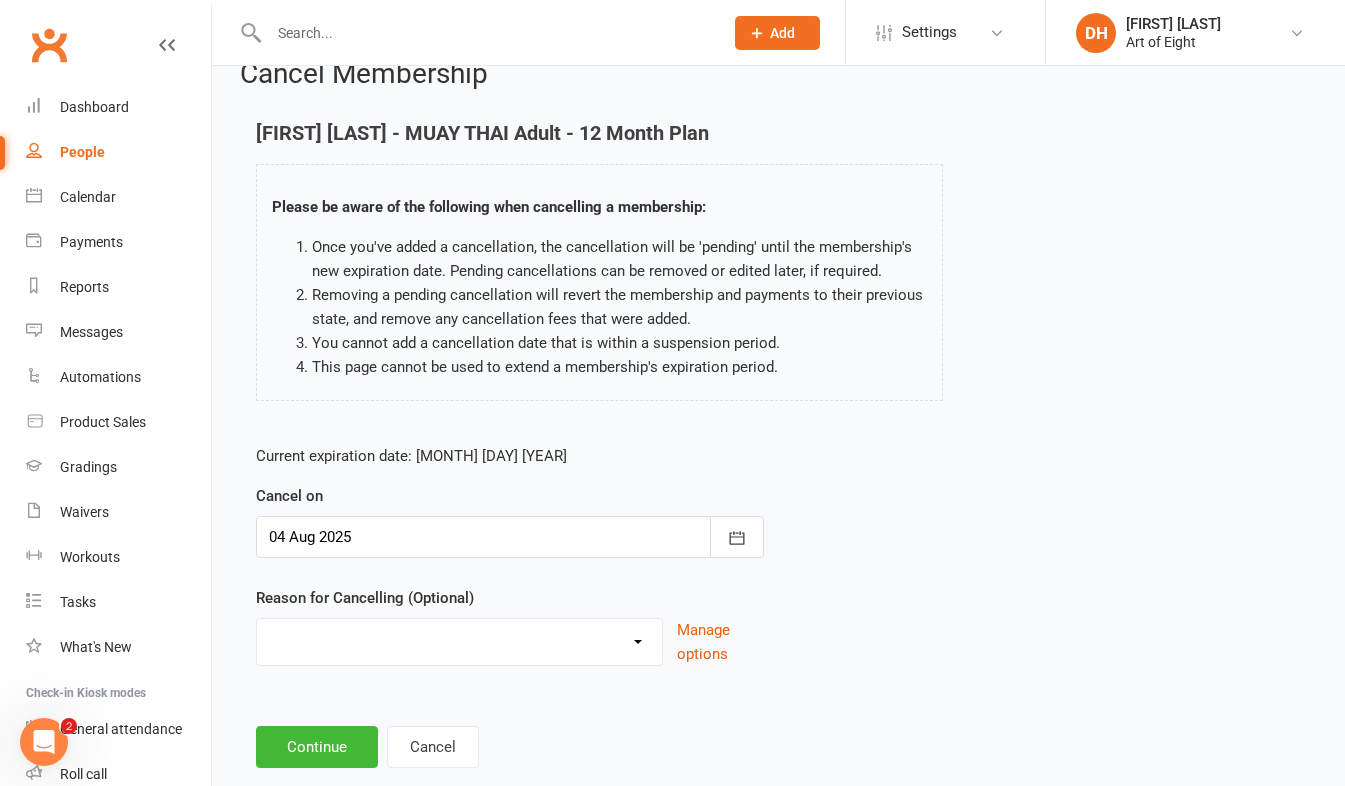 scroll, scrollTop: 78, scrollLeft: 0, axis: vertical 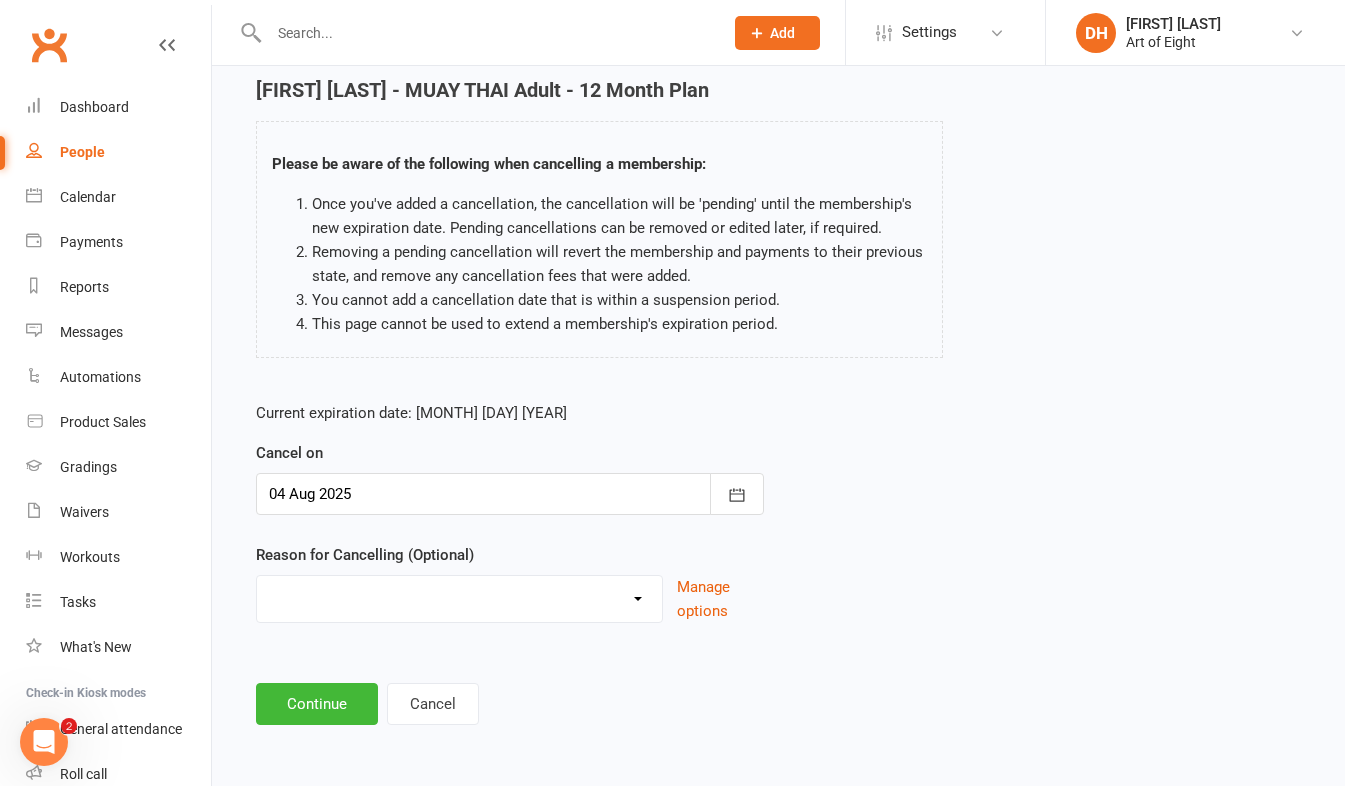 click on "Holiday Injury Other reason" at bounding box center [459, 596] 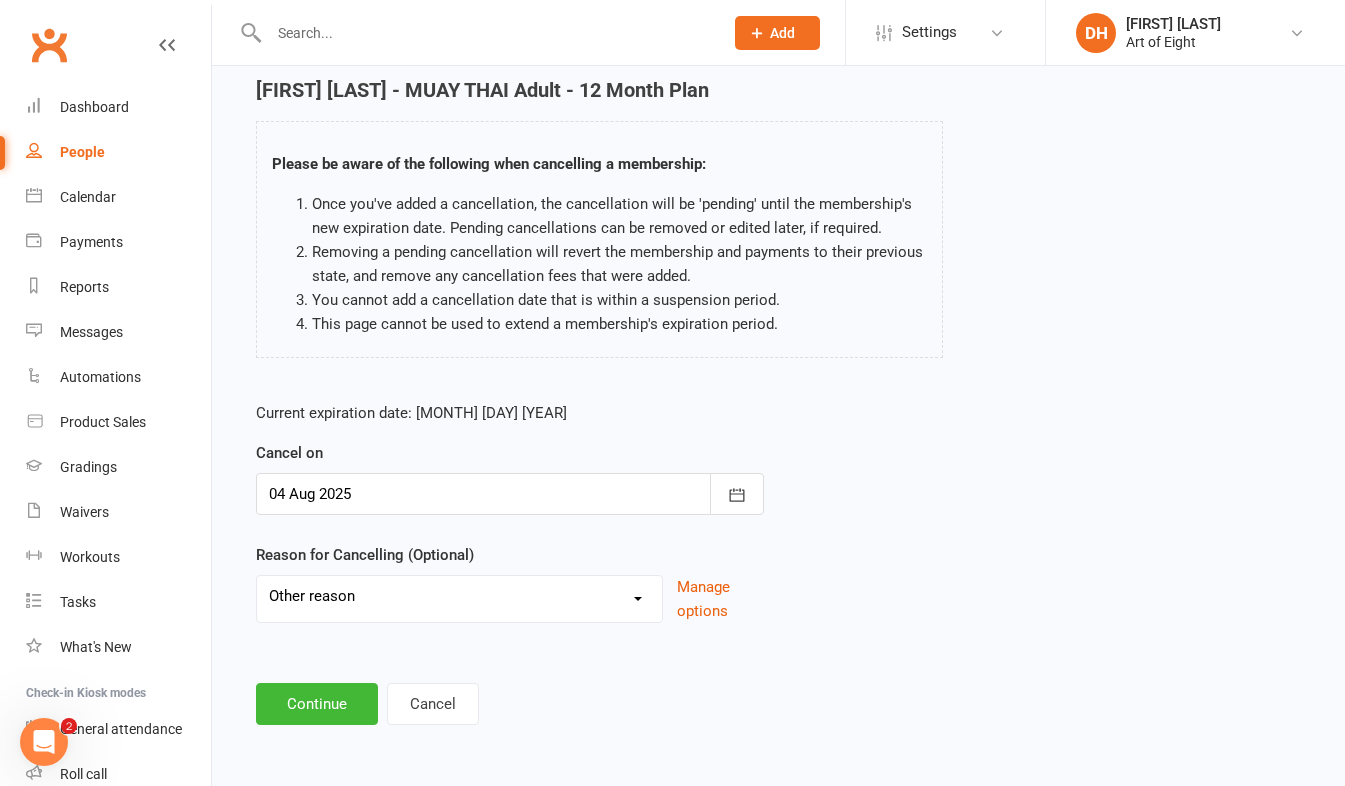 click on "Holiday Injury Other reason" at bounding box center [459, 596] 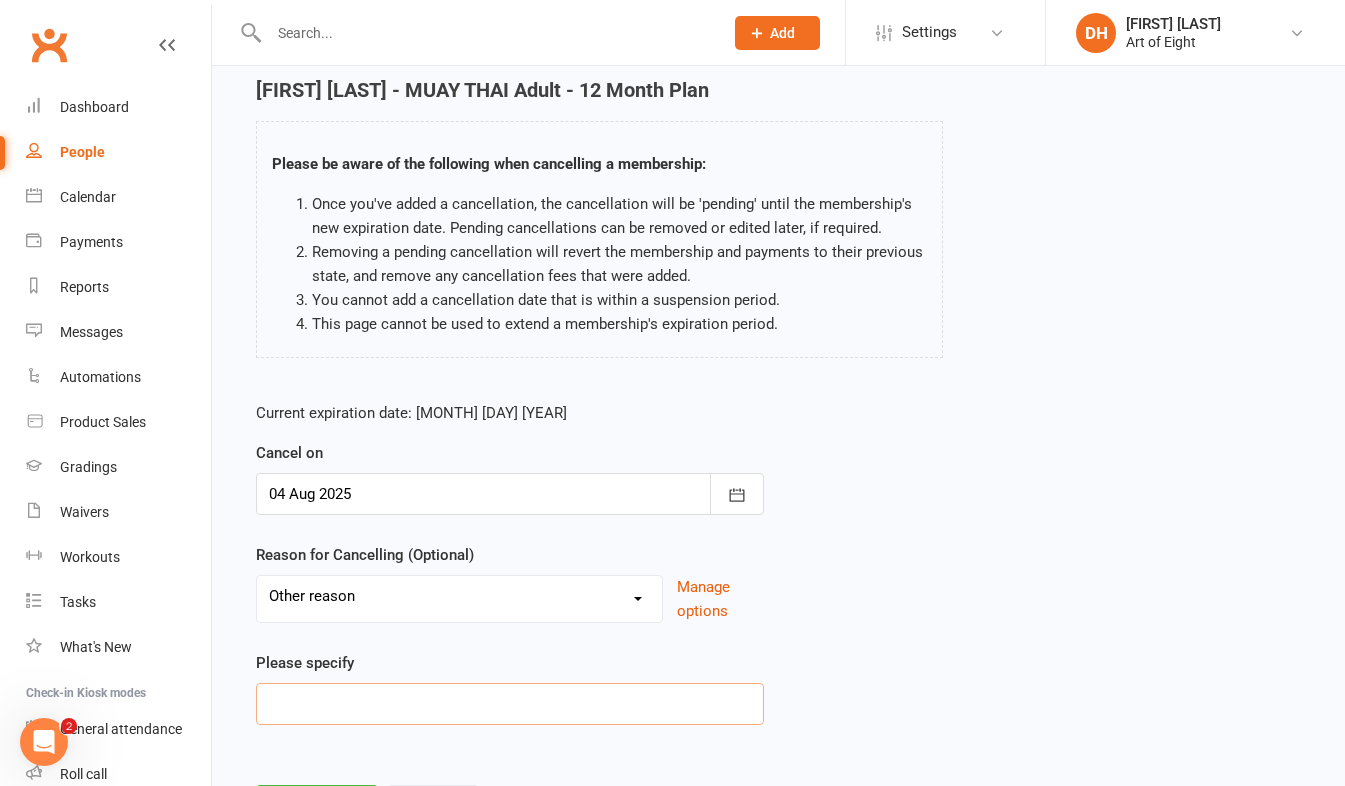 click at bounding box center (510, 704) 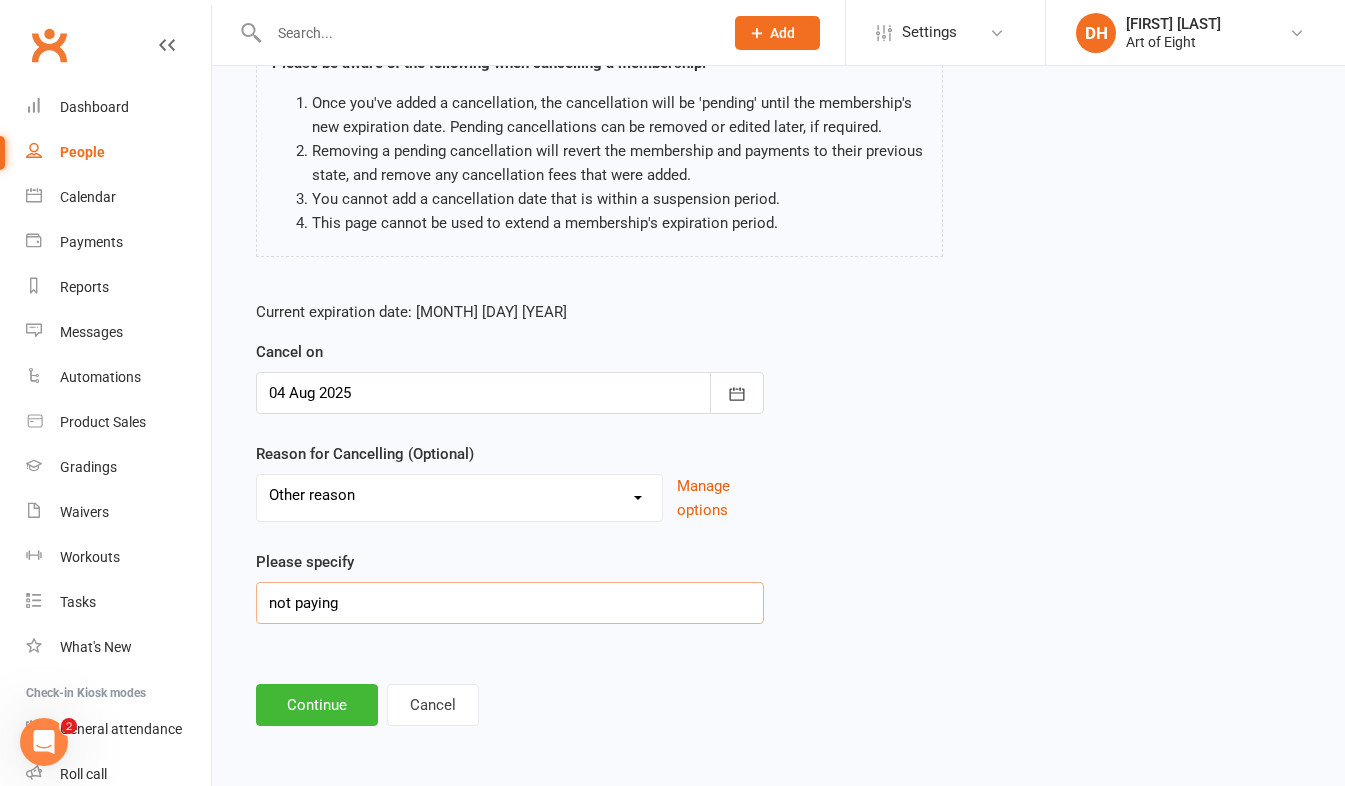scroll, scrollTop: 180, scrollLeft: 0, axis: vertical 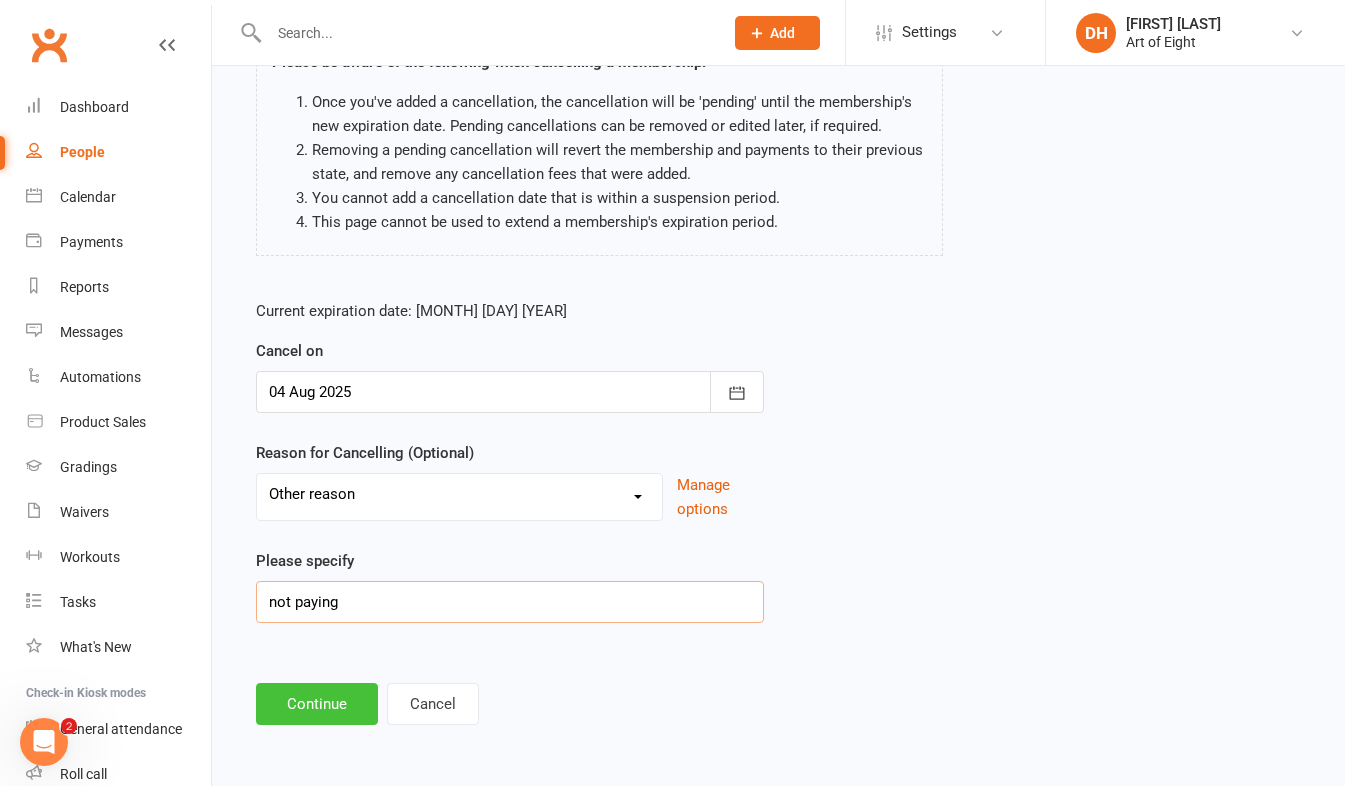 type on "not paying" 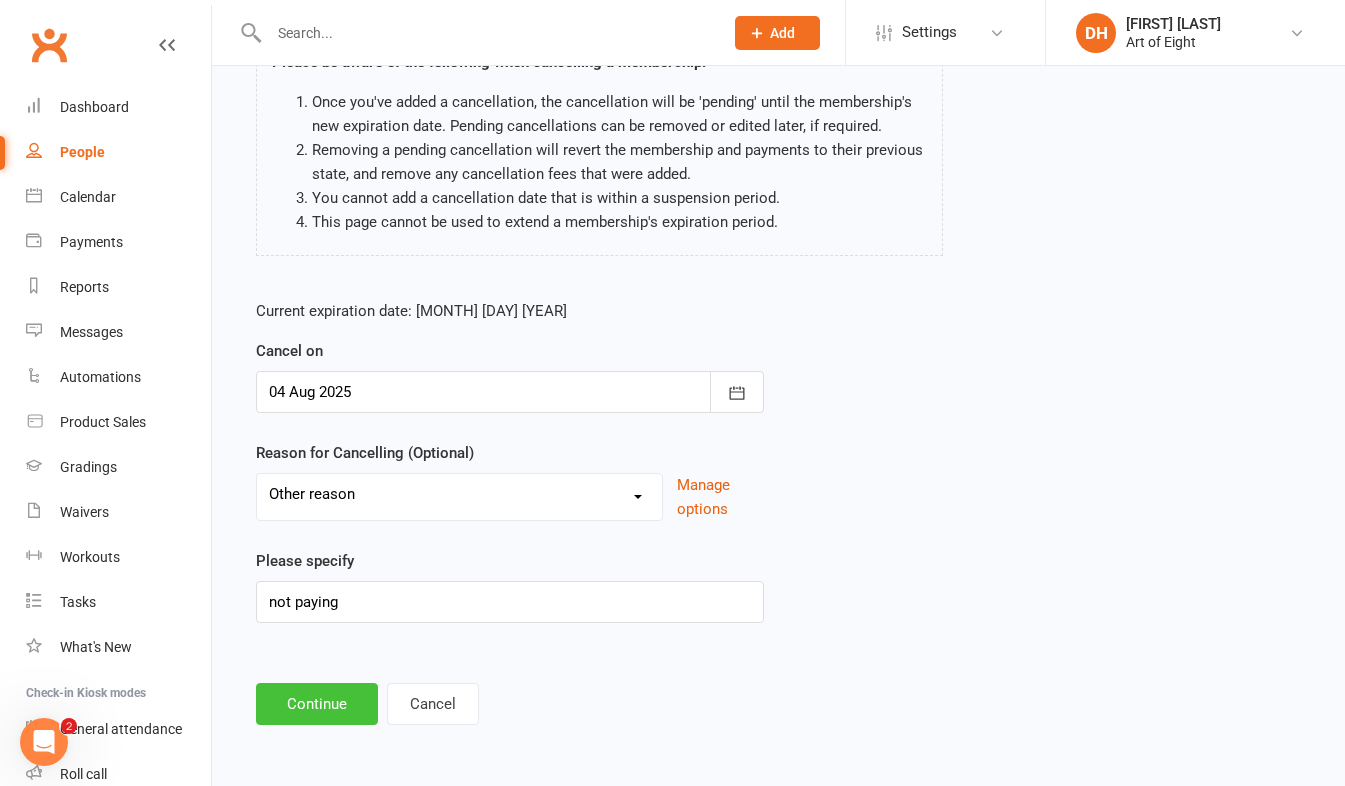 click on "Continue" at bounding box center [317, 704] 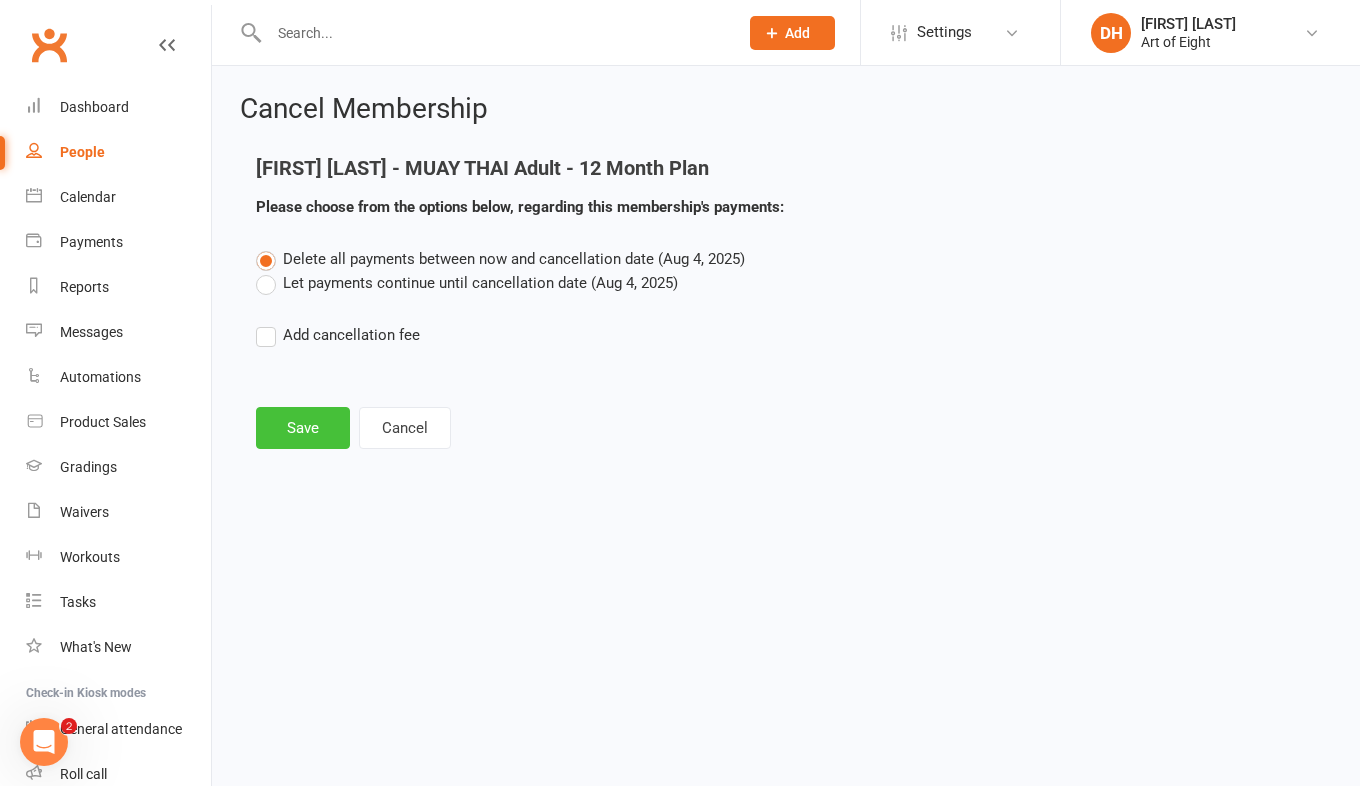 click on "Save" at bounding box center (303, 428) 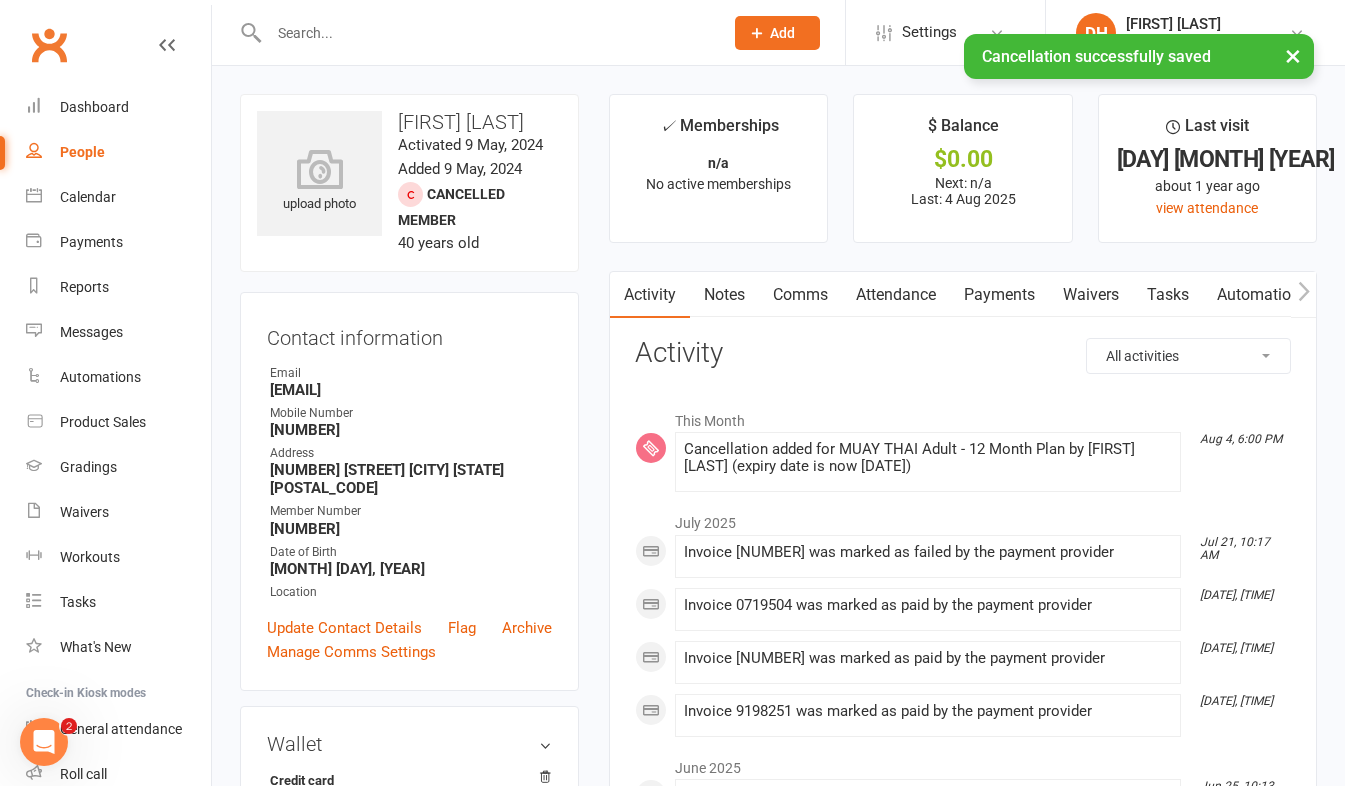 click on "Payments" at bounding box center (999, 295) 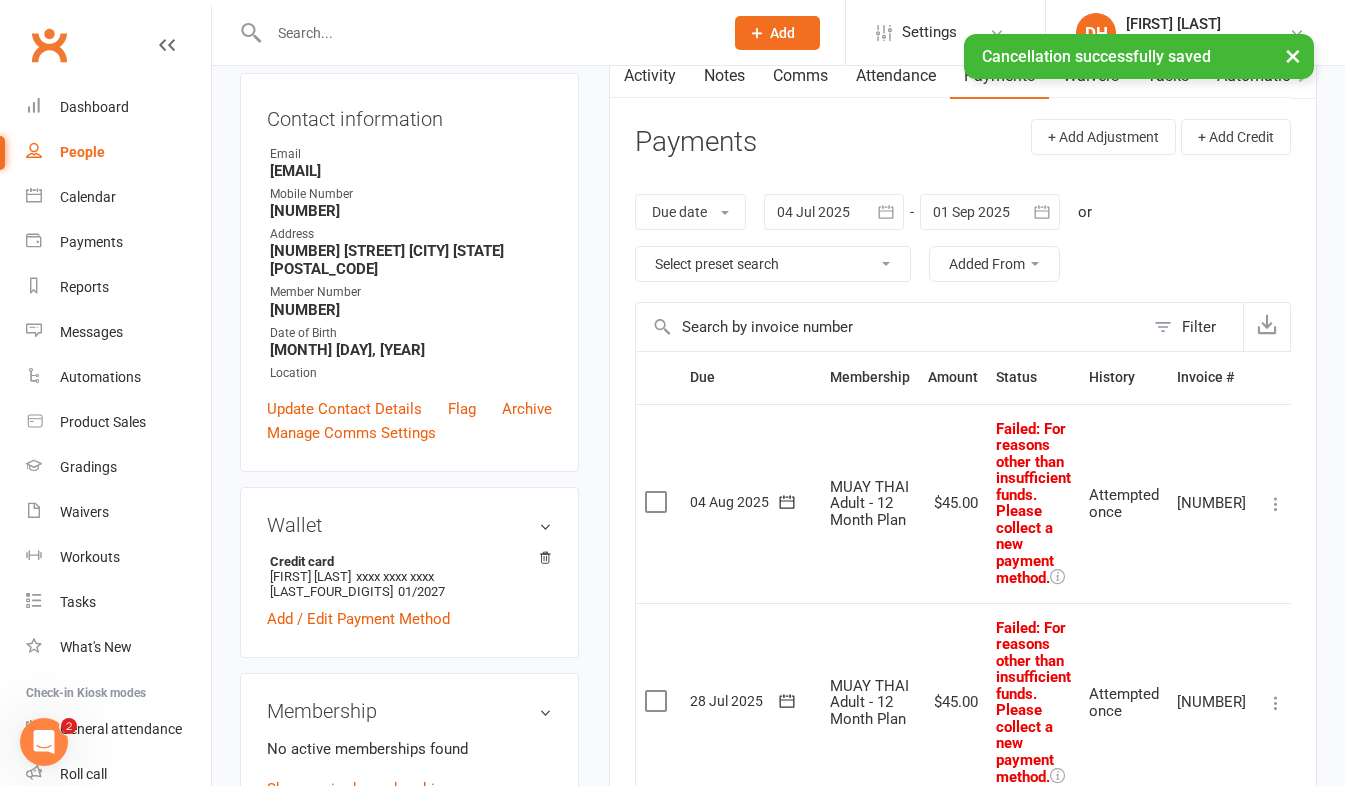 scroll, scrollTop: 300, scrollLeft: 0, axis: vertical 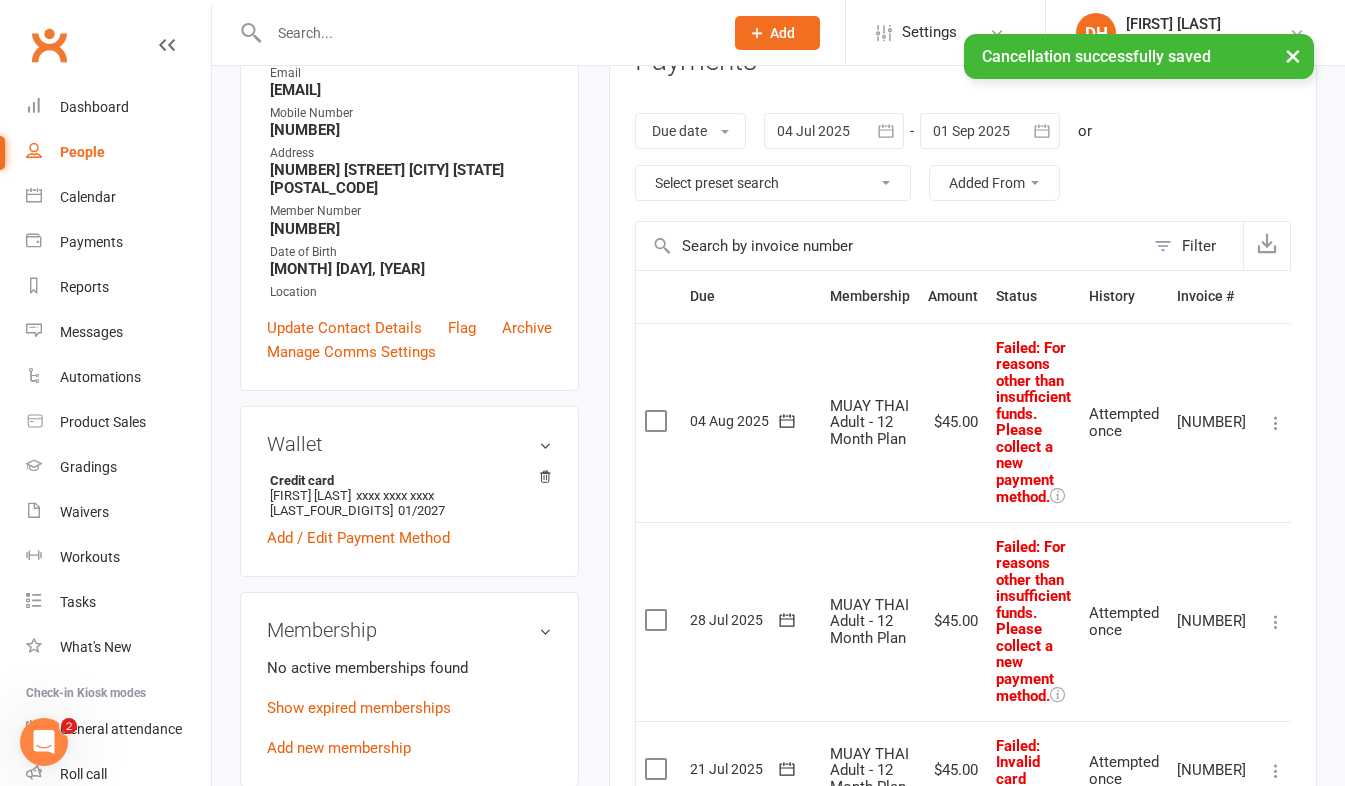 click at bounding box center [1276, 423] 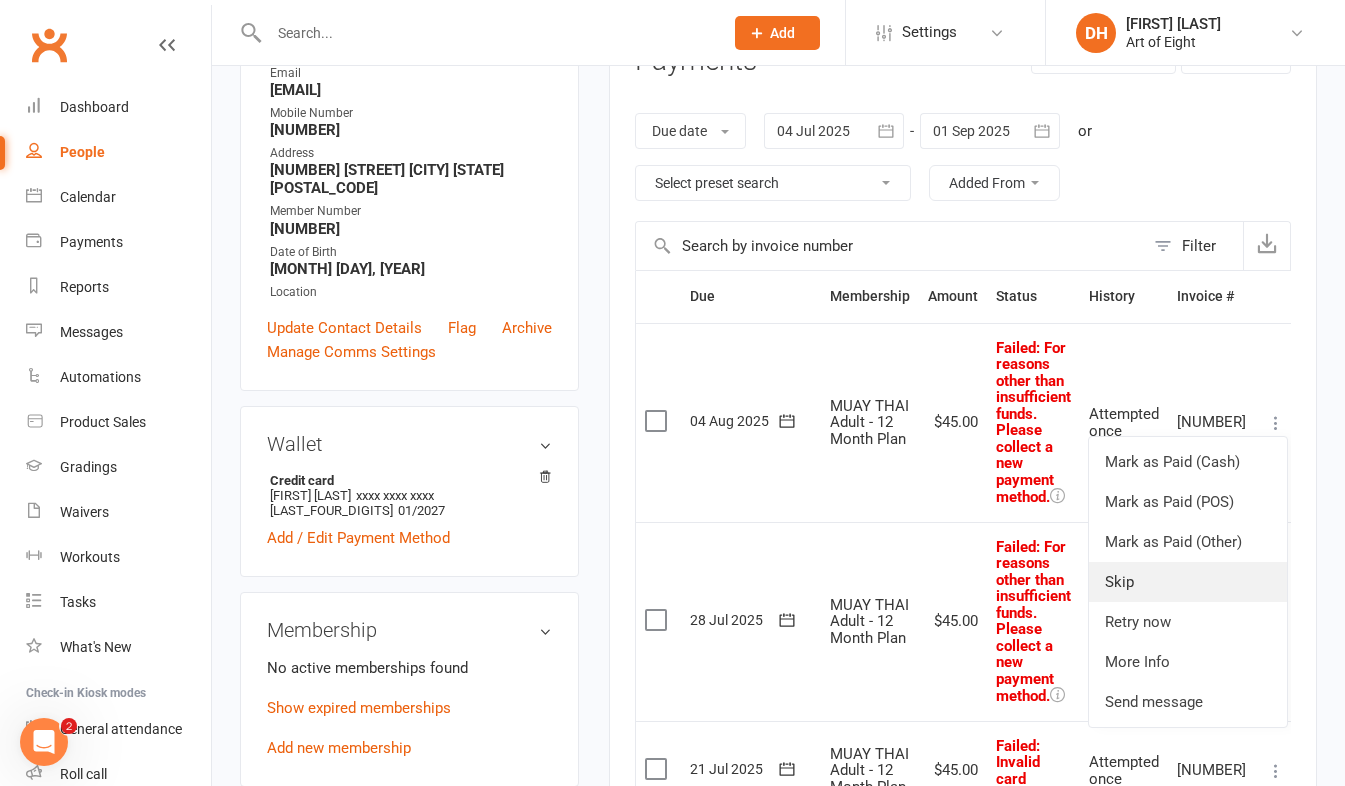 click on "Skip" at bounding box center (1188, 582) 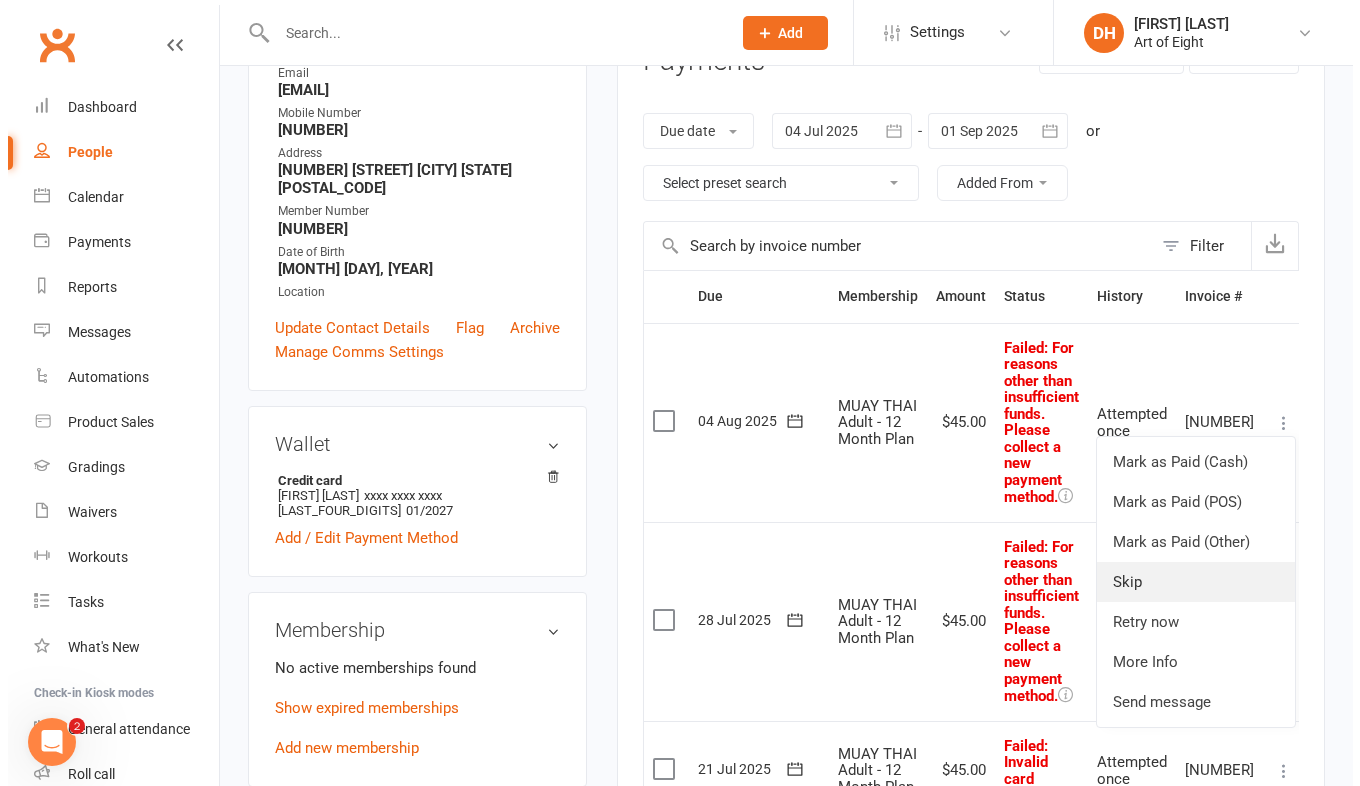 scroll, scrollTop: 281, scrollLeft: 0, axis: vertical 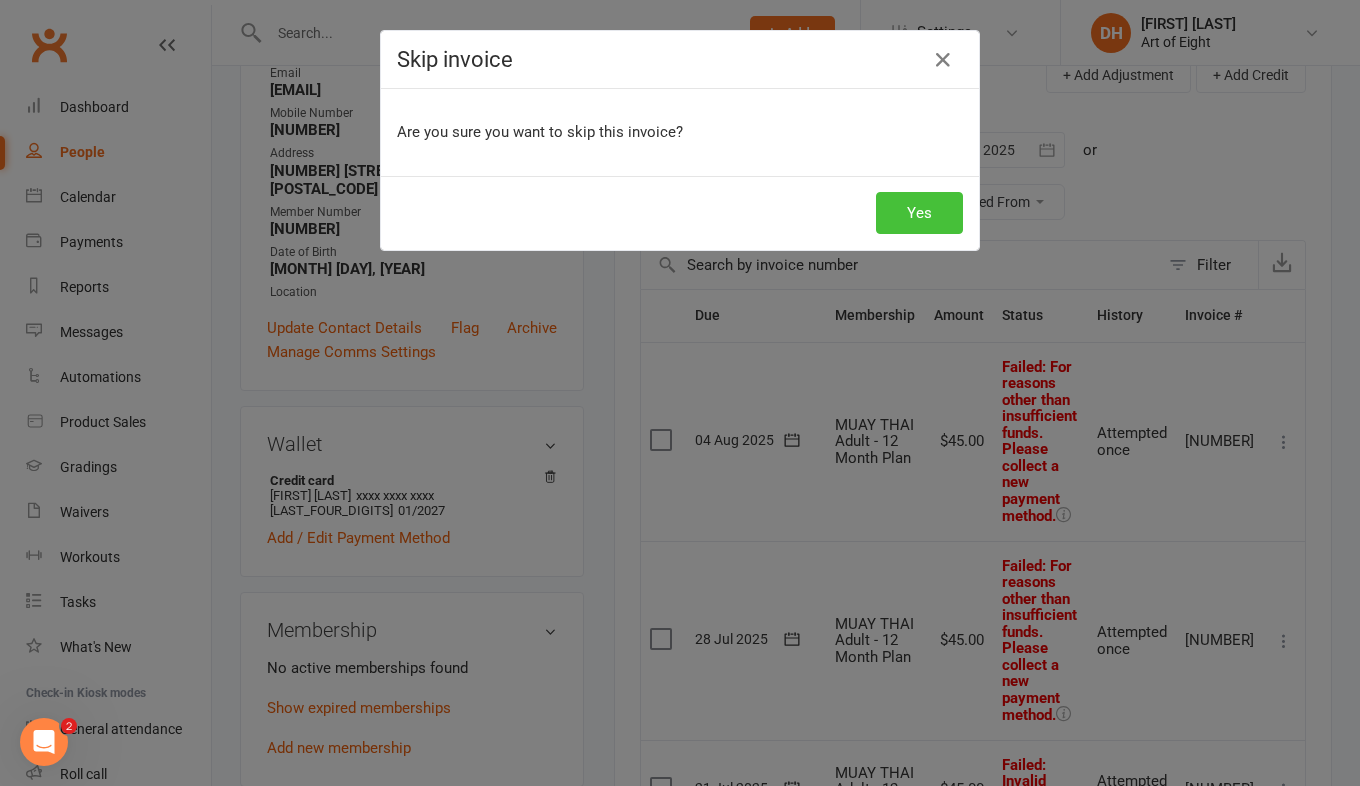 click on "Yes" at bounding box center [919, 213] 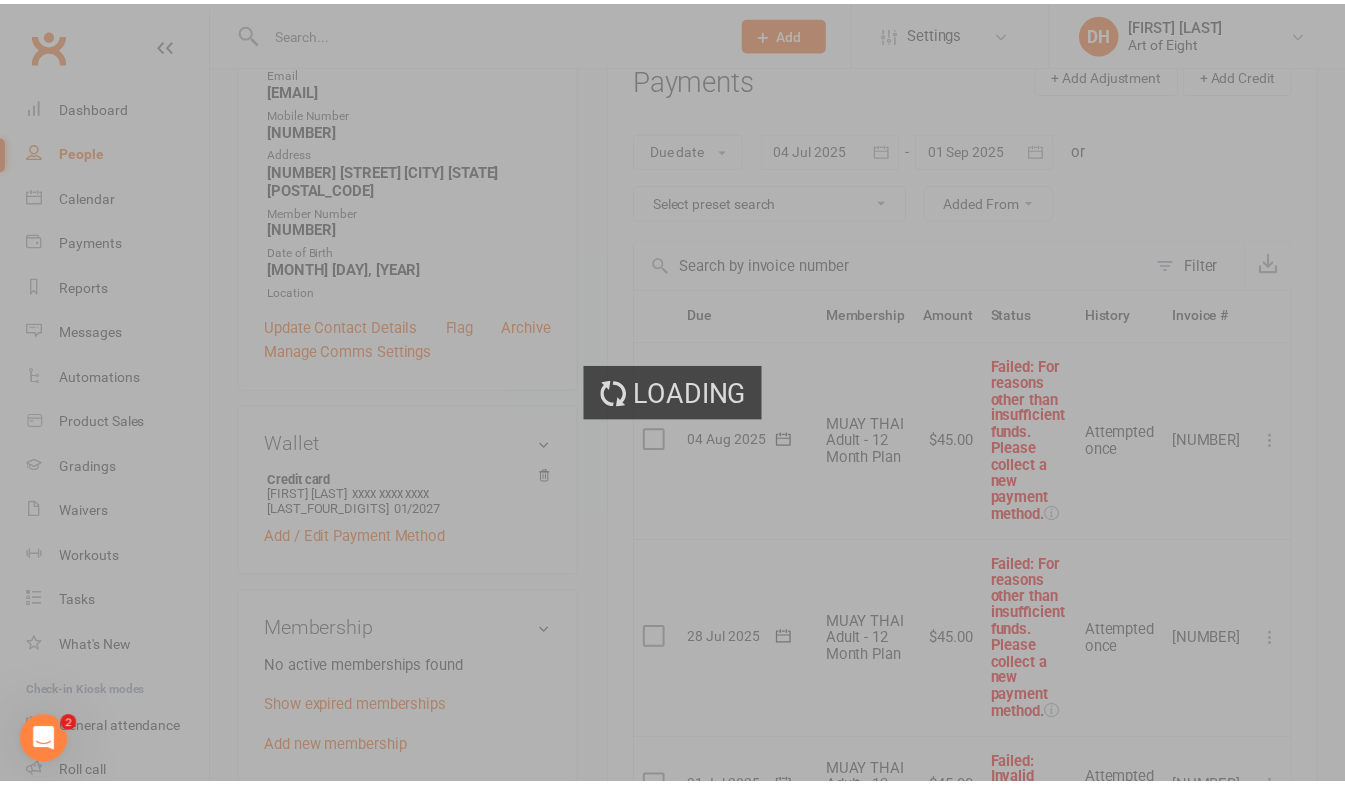 scroll, scrollTop: 300, scrollLeft: 0, axis: vertical 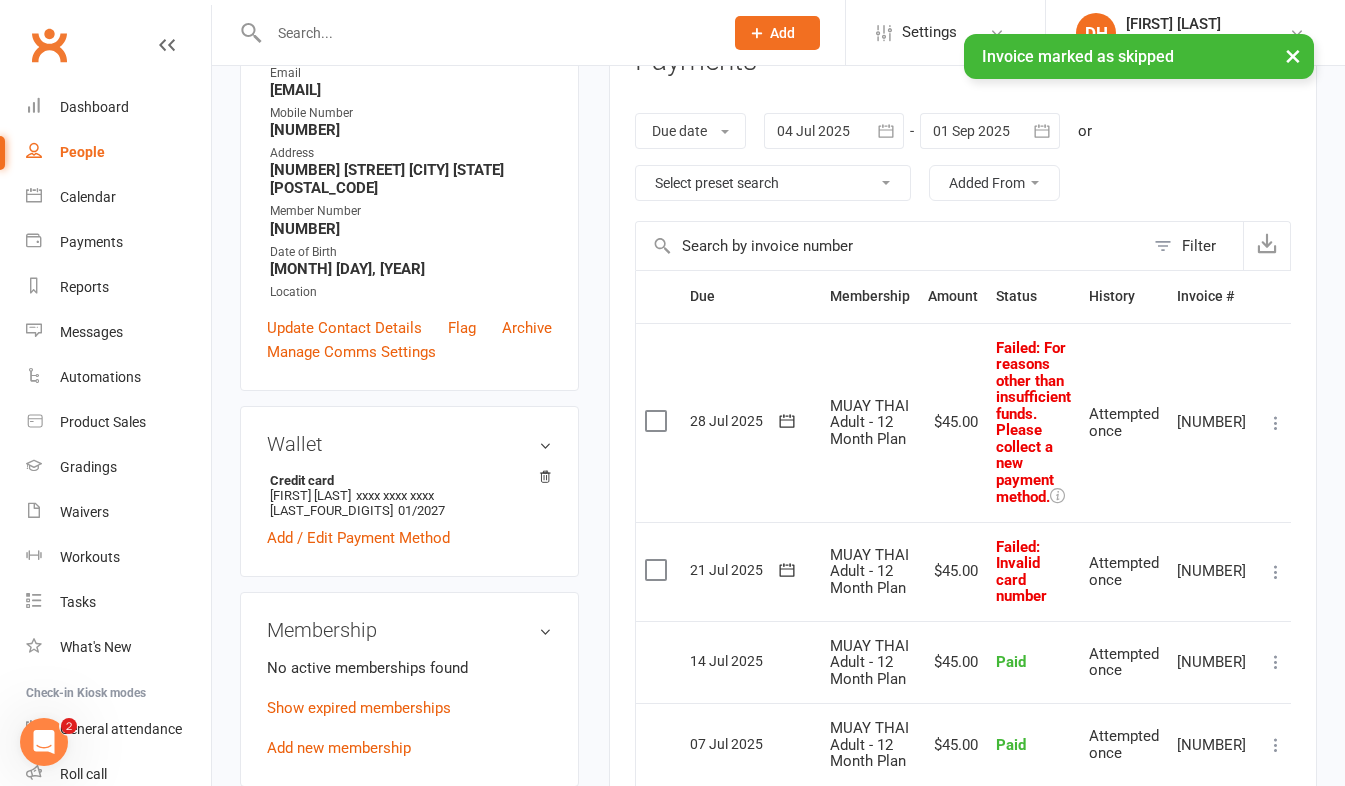 click at bounding box center (1276, 572) 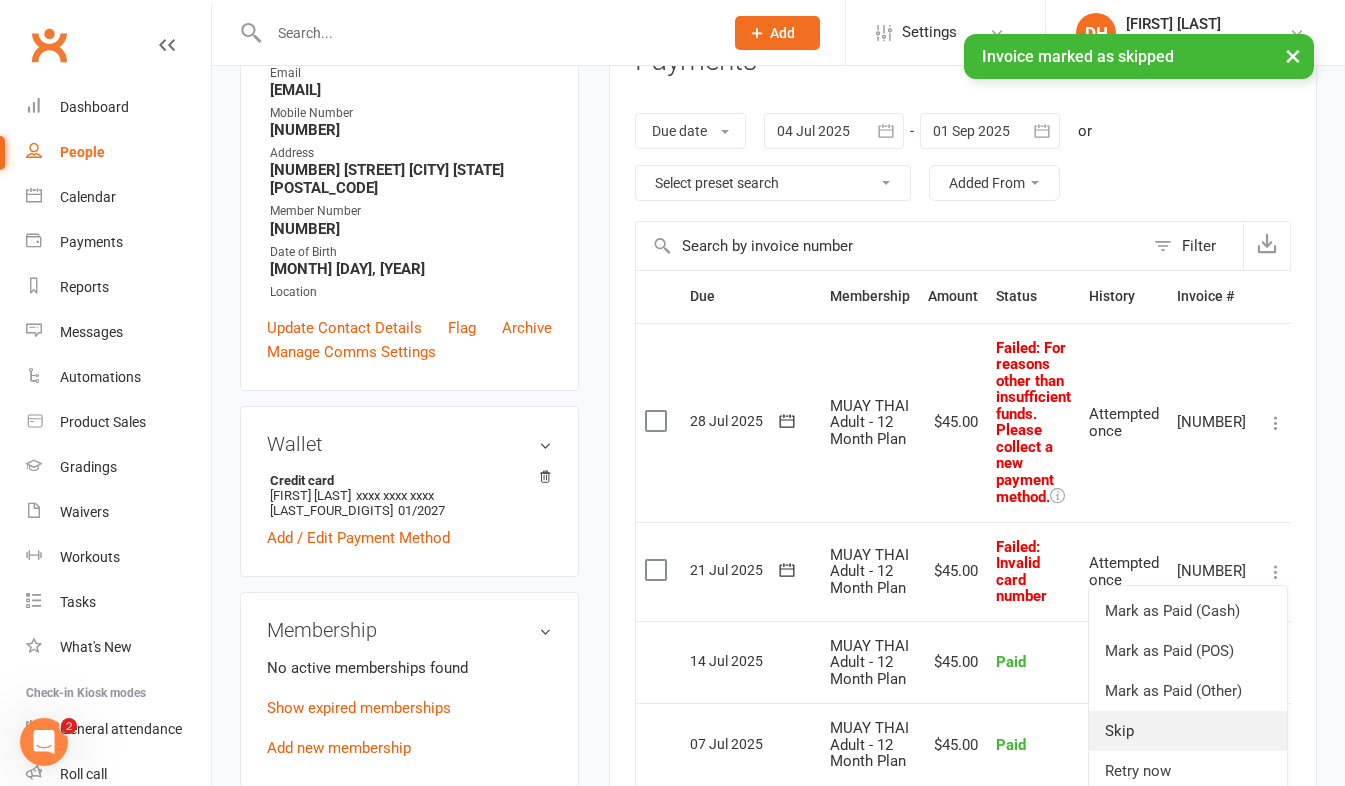 click on "Skip" at bounding box center (1188, 731) 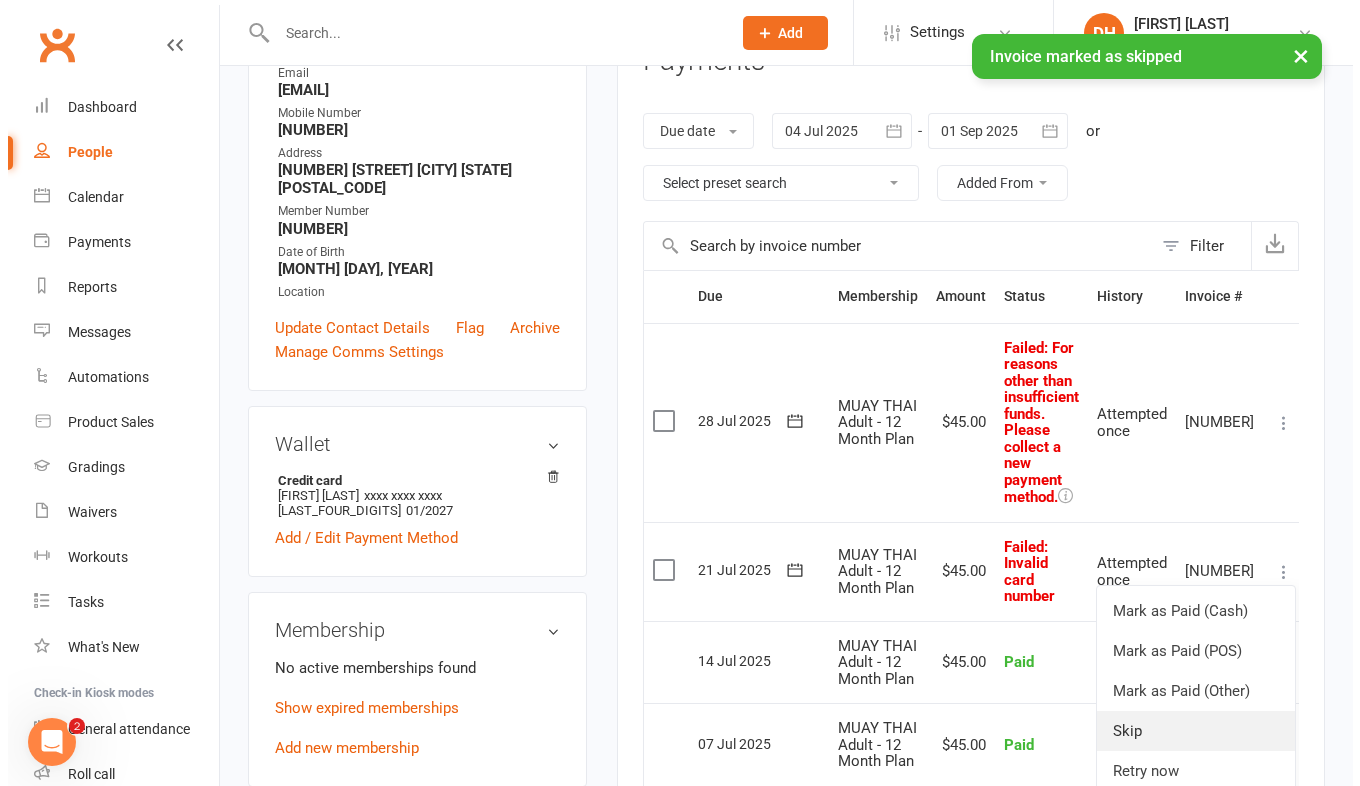 scroll, scrollTop: 281, scrollLeft: 0, axis: vertical 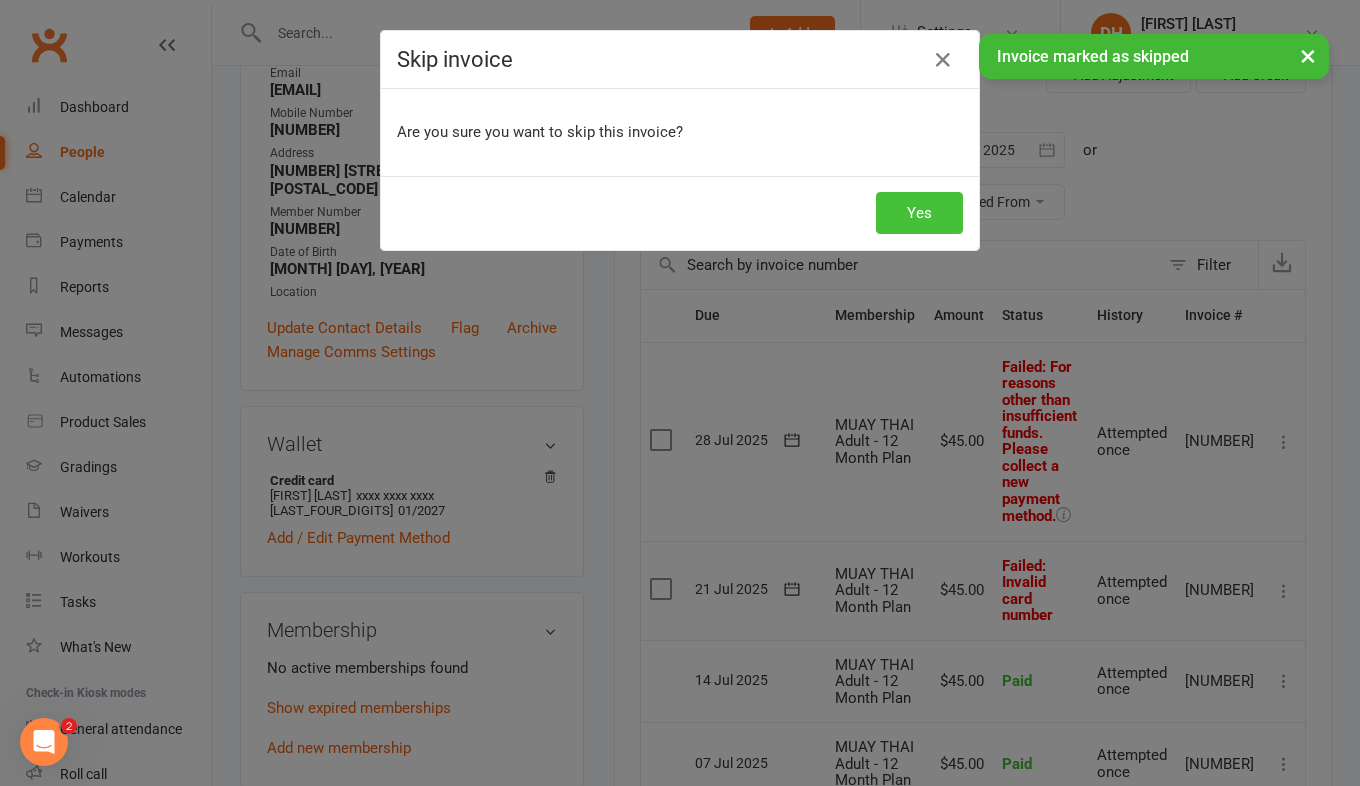click on "Yes" at bounding box center [919, 213] 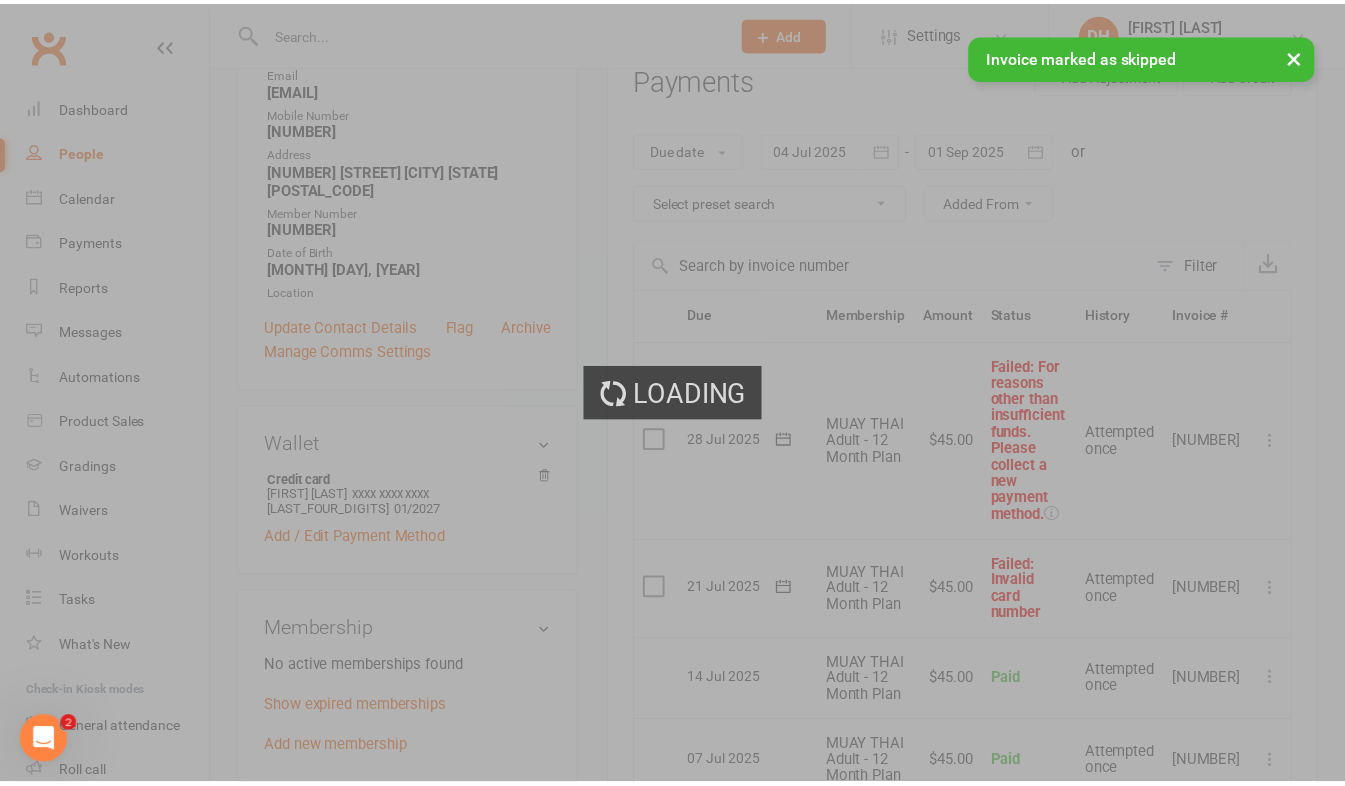 scroll, scrollTop: 300, scrollLeft: 0, axis: vertical 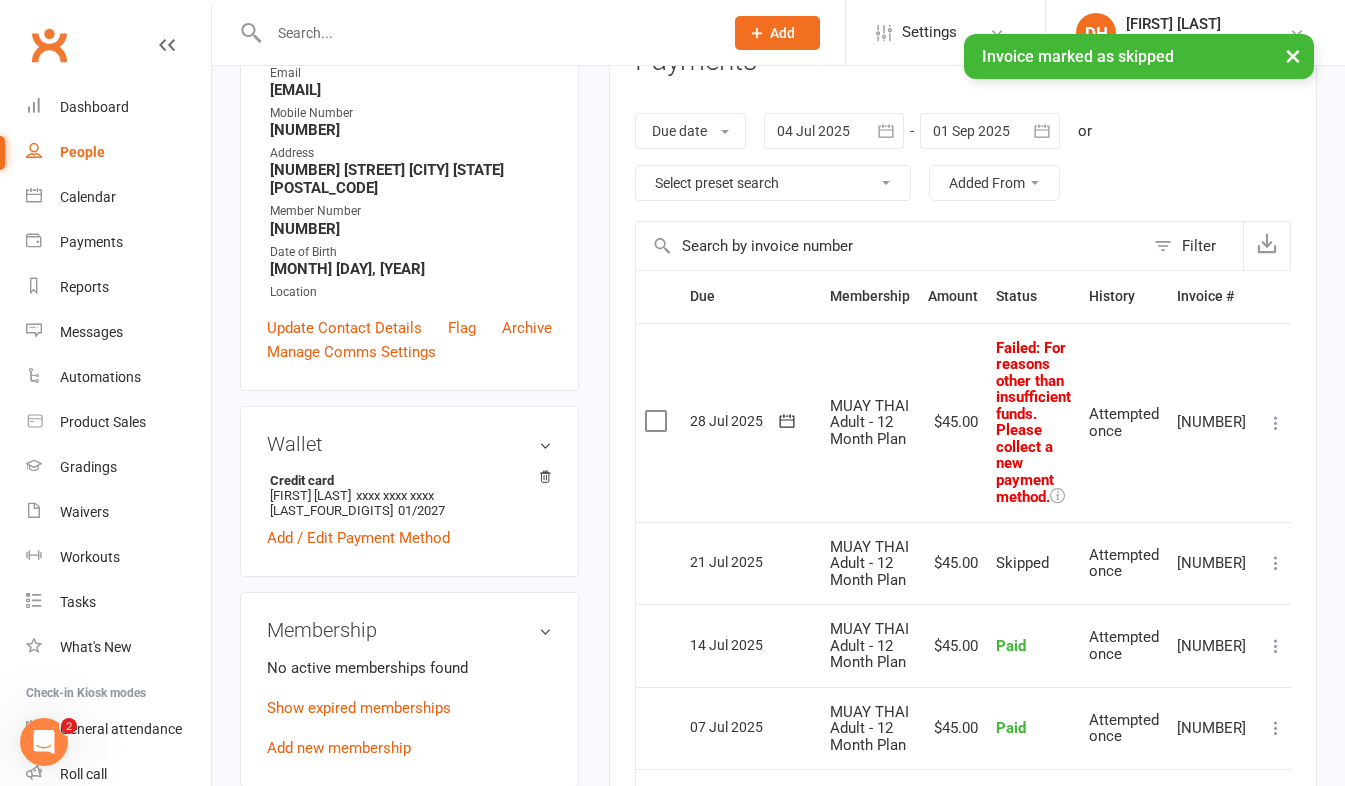 click at bounding box center (1276, 423) 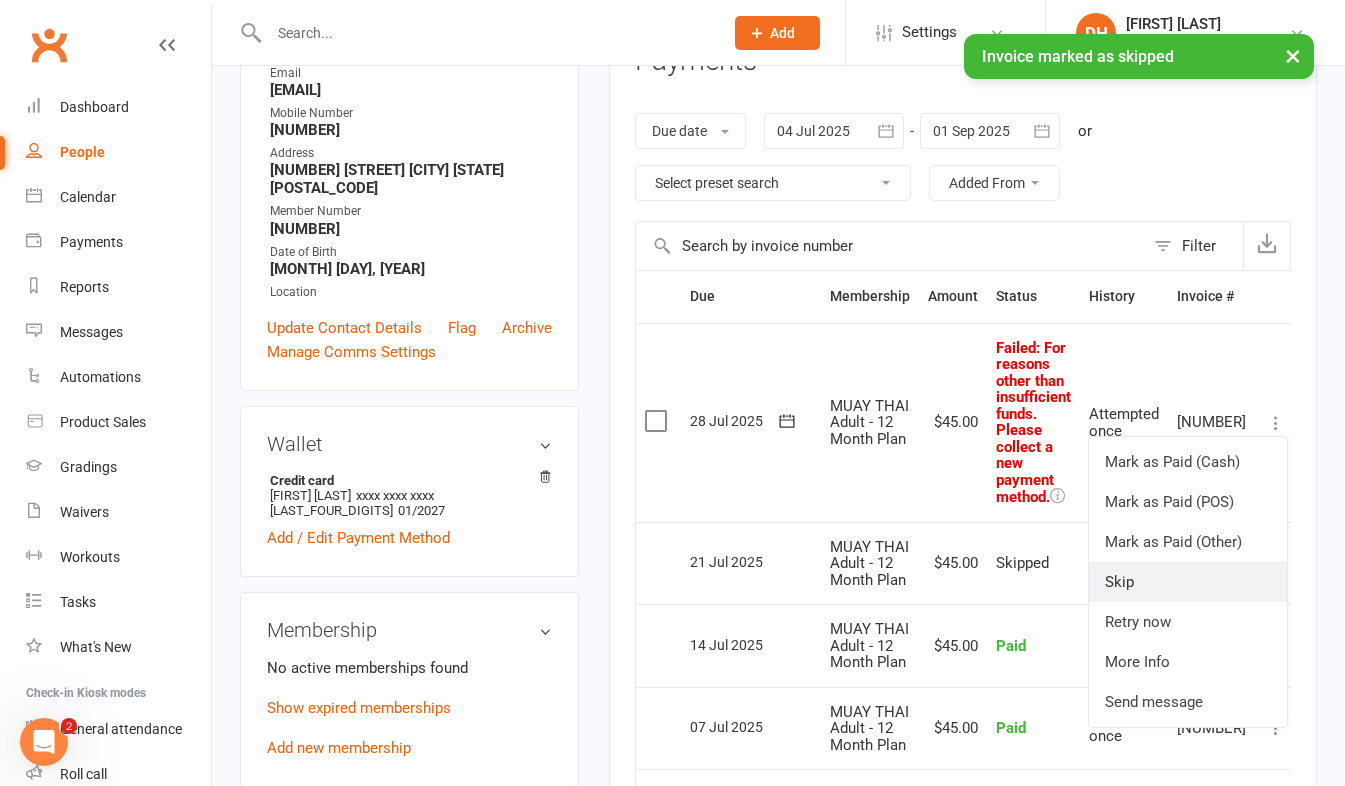 click on "Skip" at bounding box center [1188, 582] 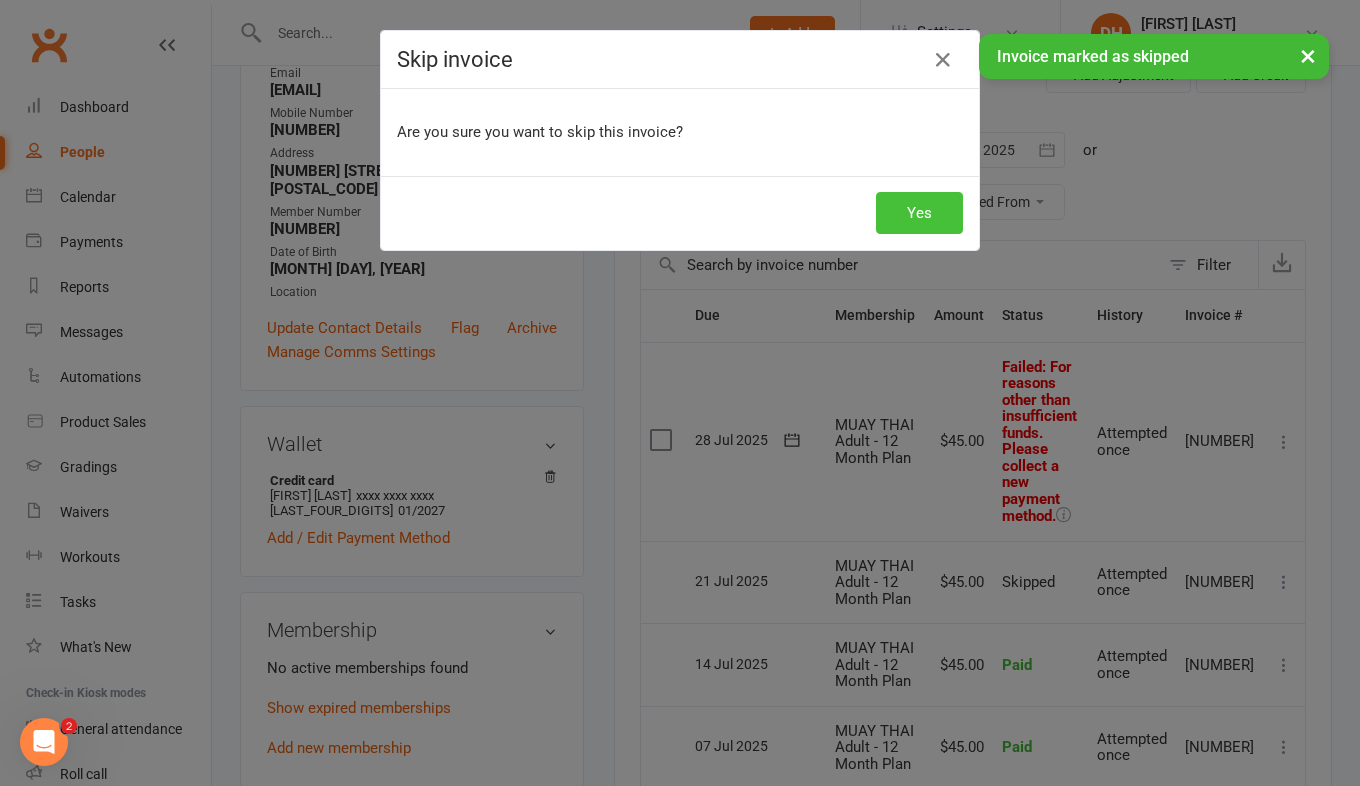 click on "Yes" at bounding box center (919, 213) 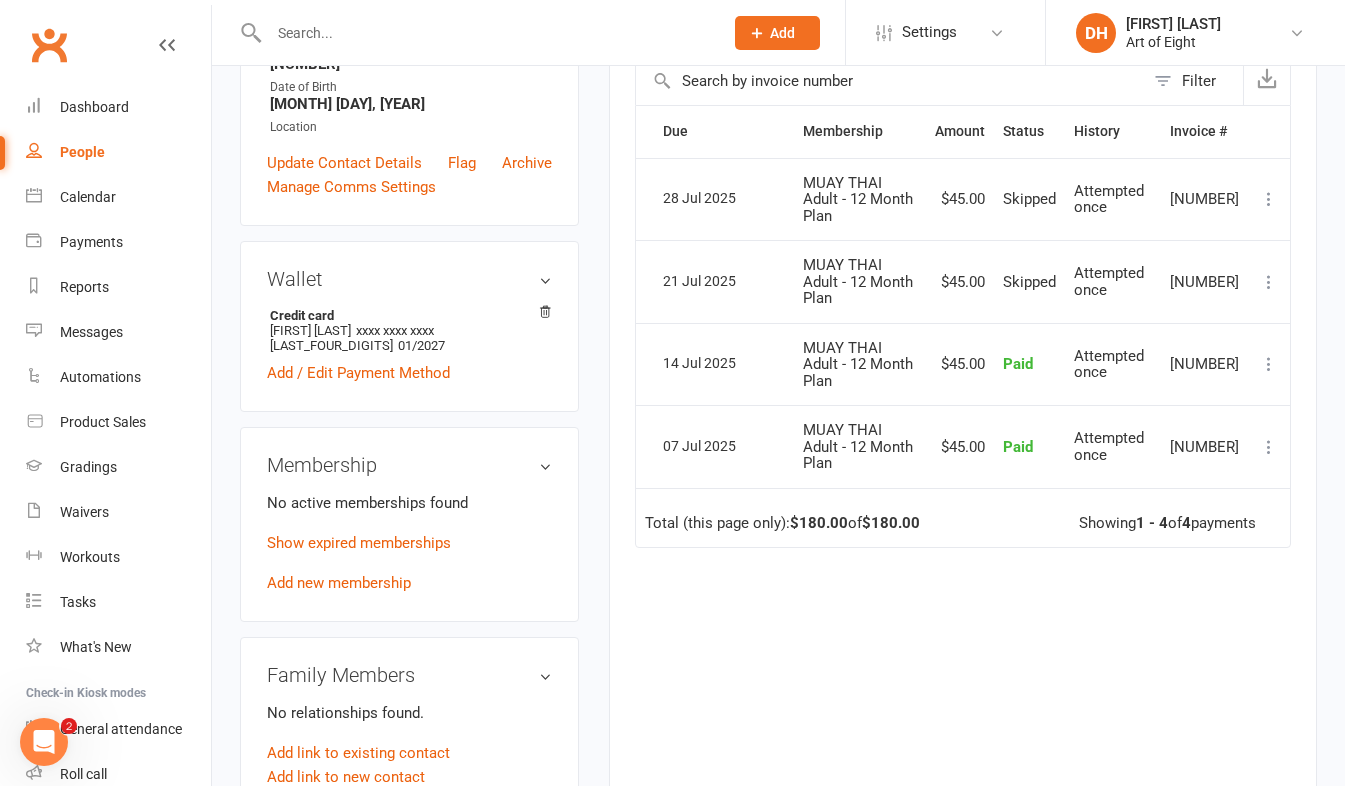 scroll, scrollTop: 500, scrollLeft: 0, axis: vertical 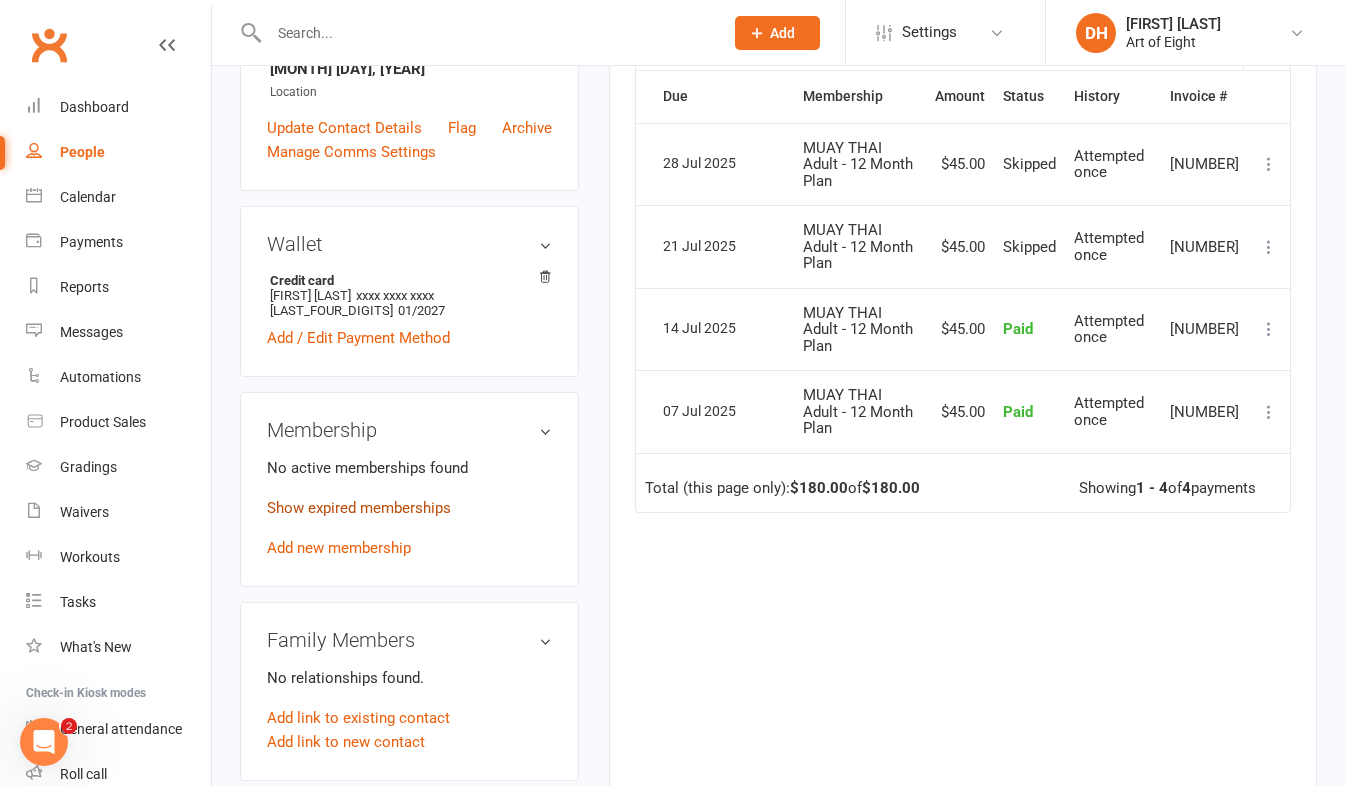 click on "Show expired memberships" at bounding box center [359, 508] 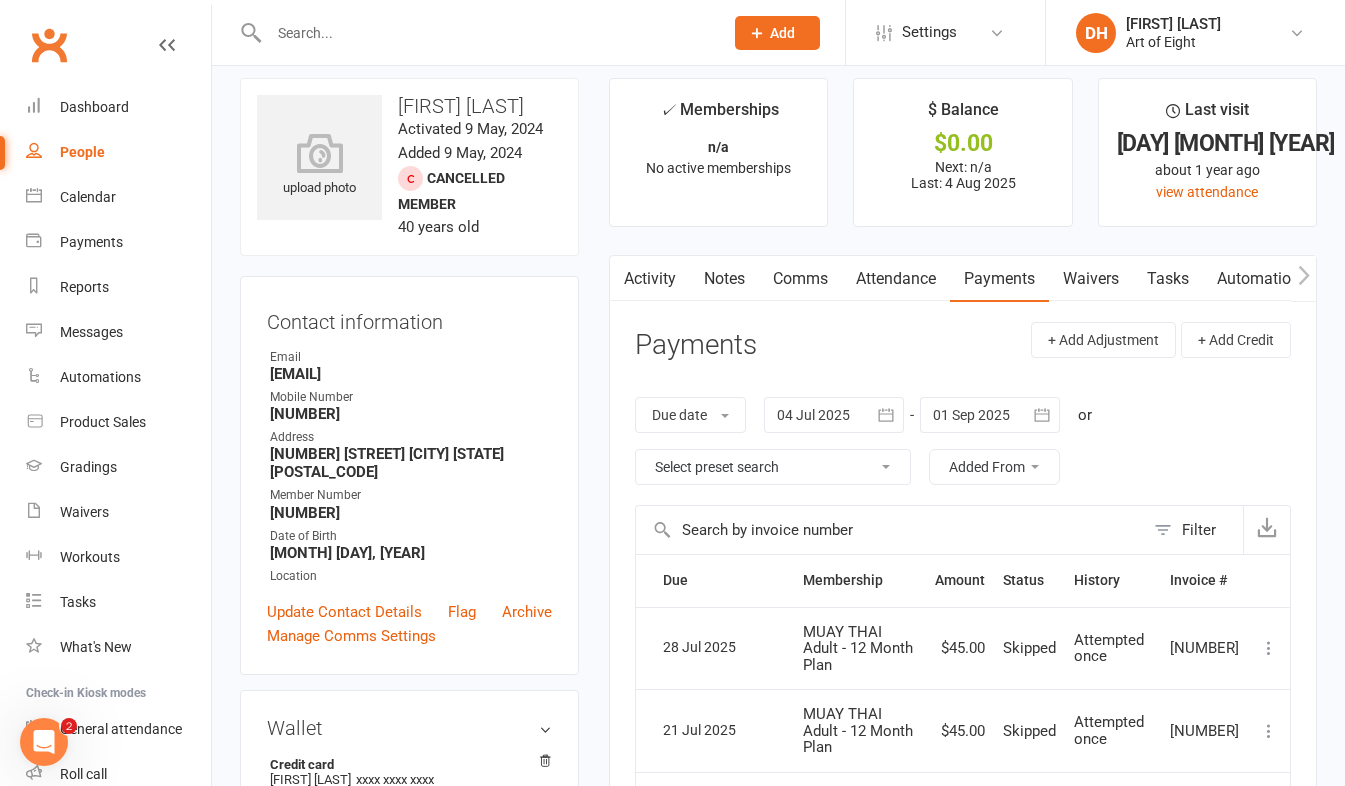scroll, scrollTop: 0, scrollLeft: 0, axis: both 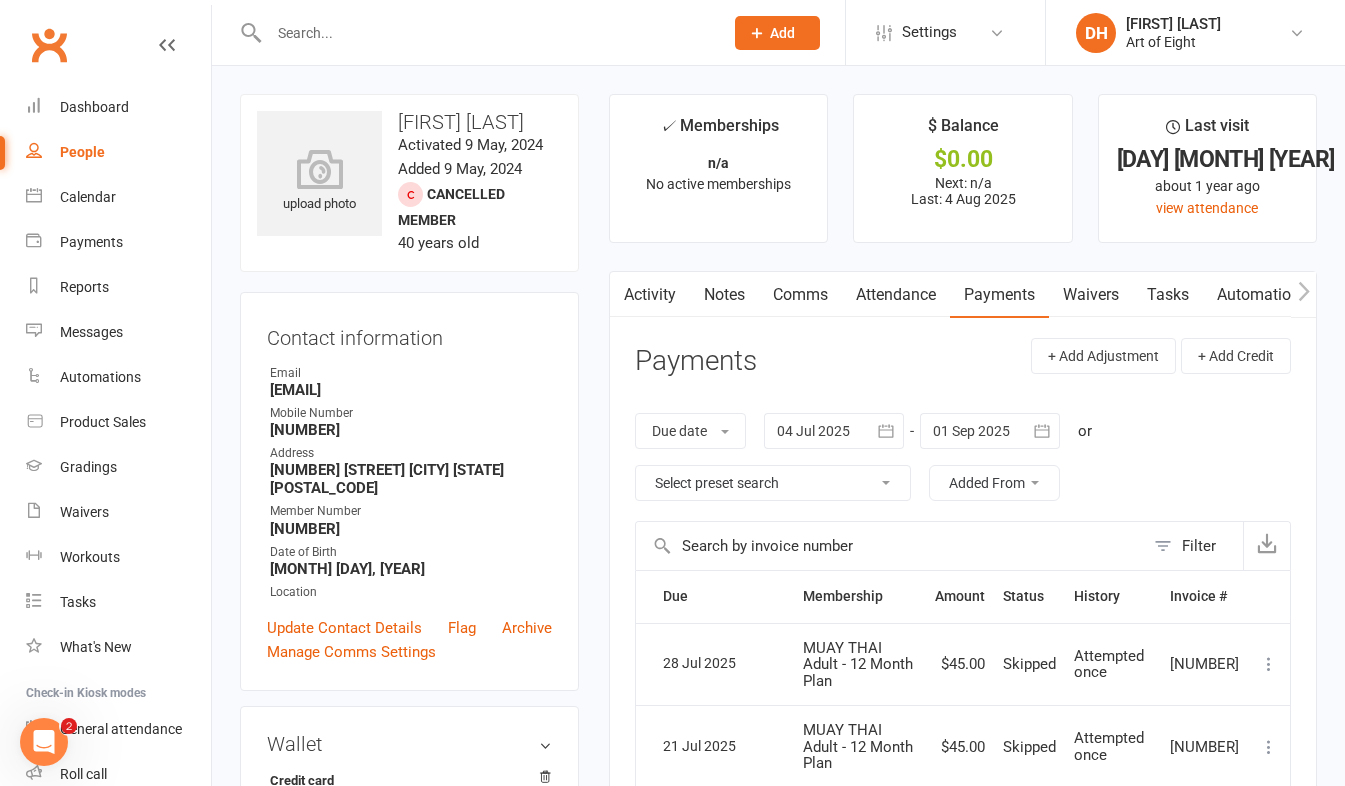 click on "Notes" at bounding box center [724, 295] 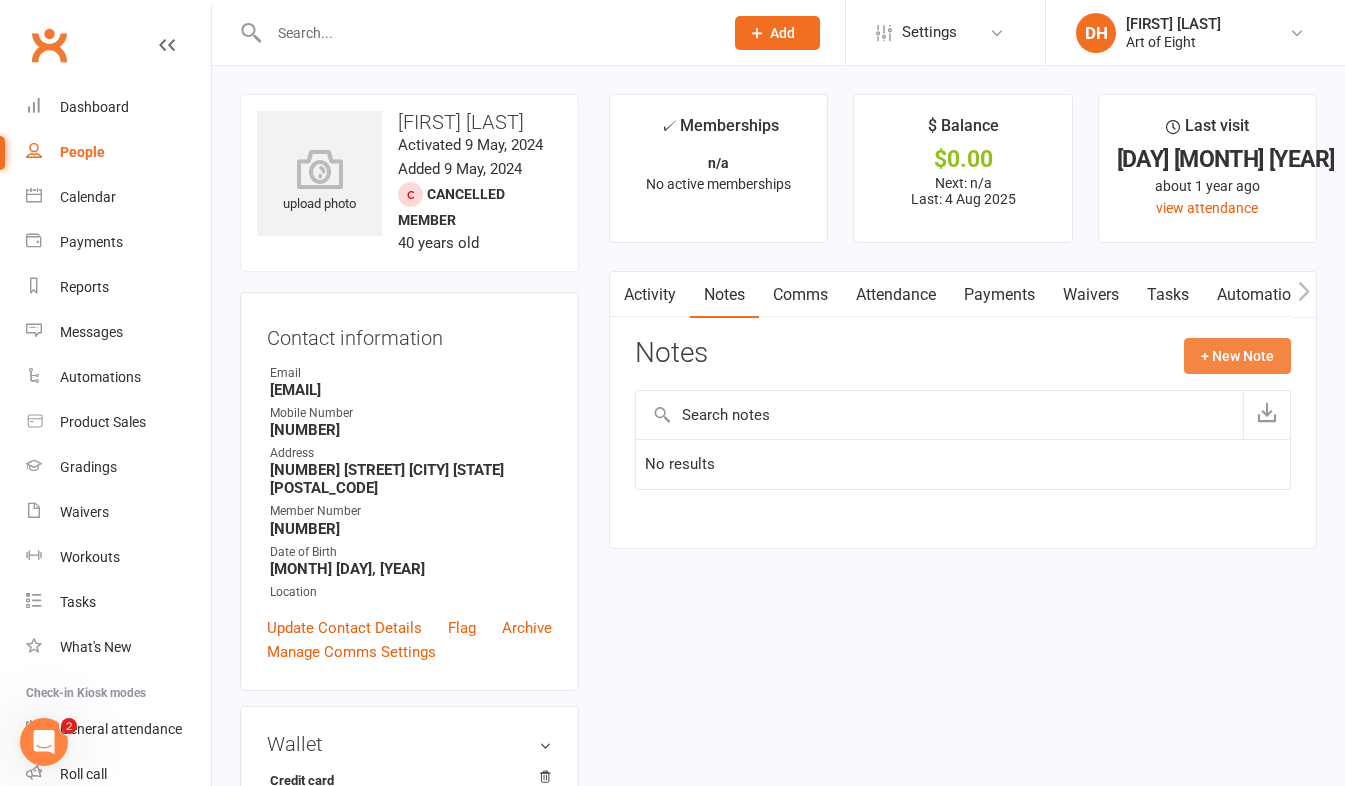 click on "+ New Note" 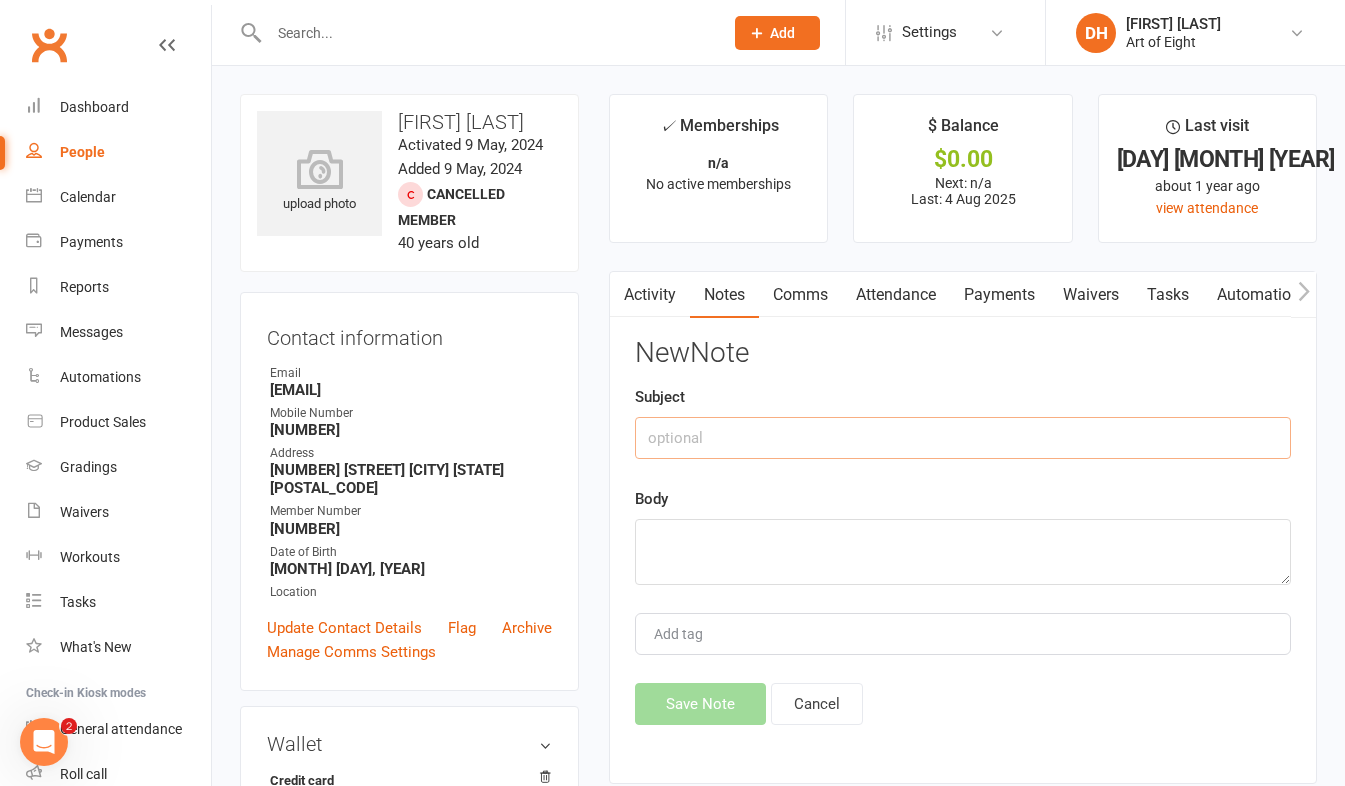 click 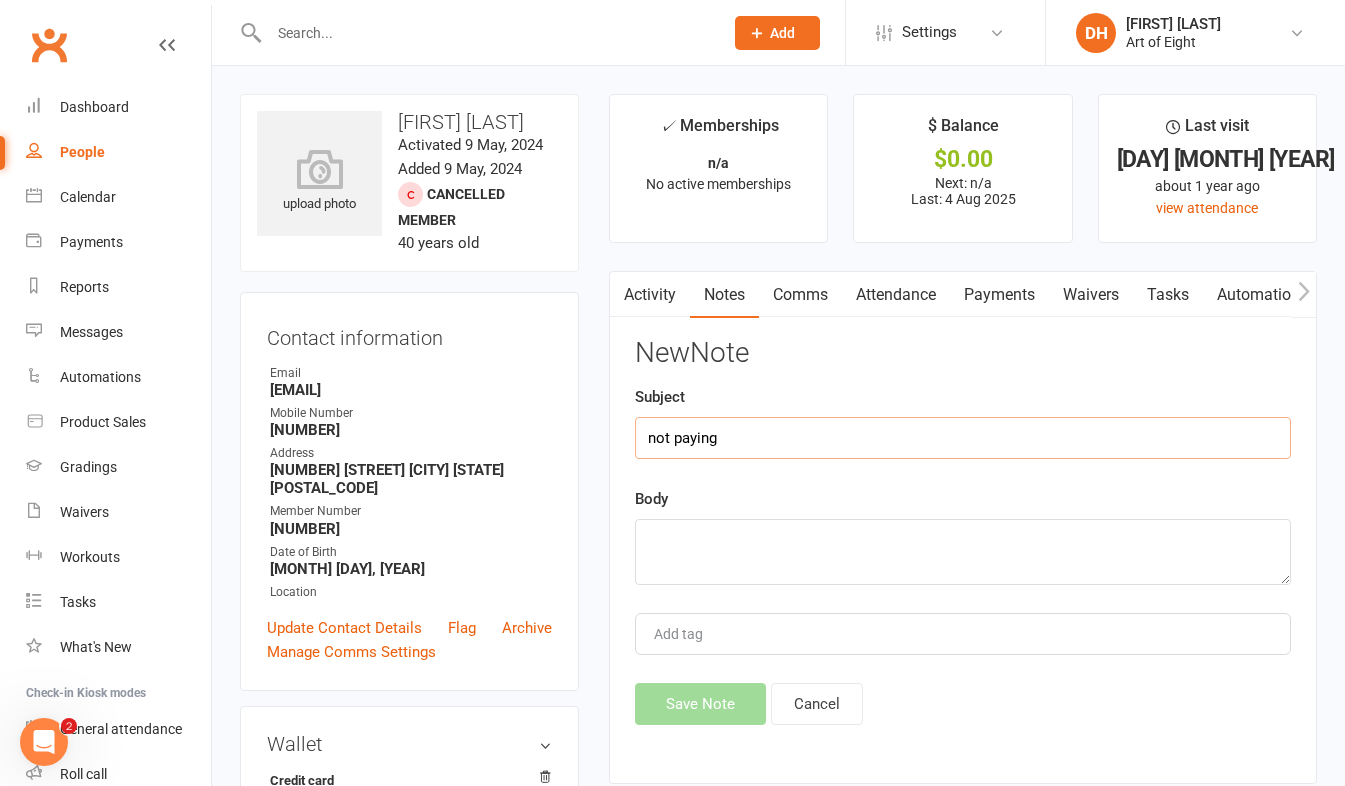 type on "not paying" 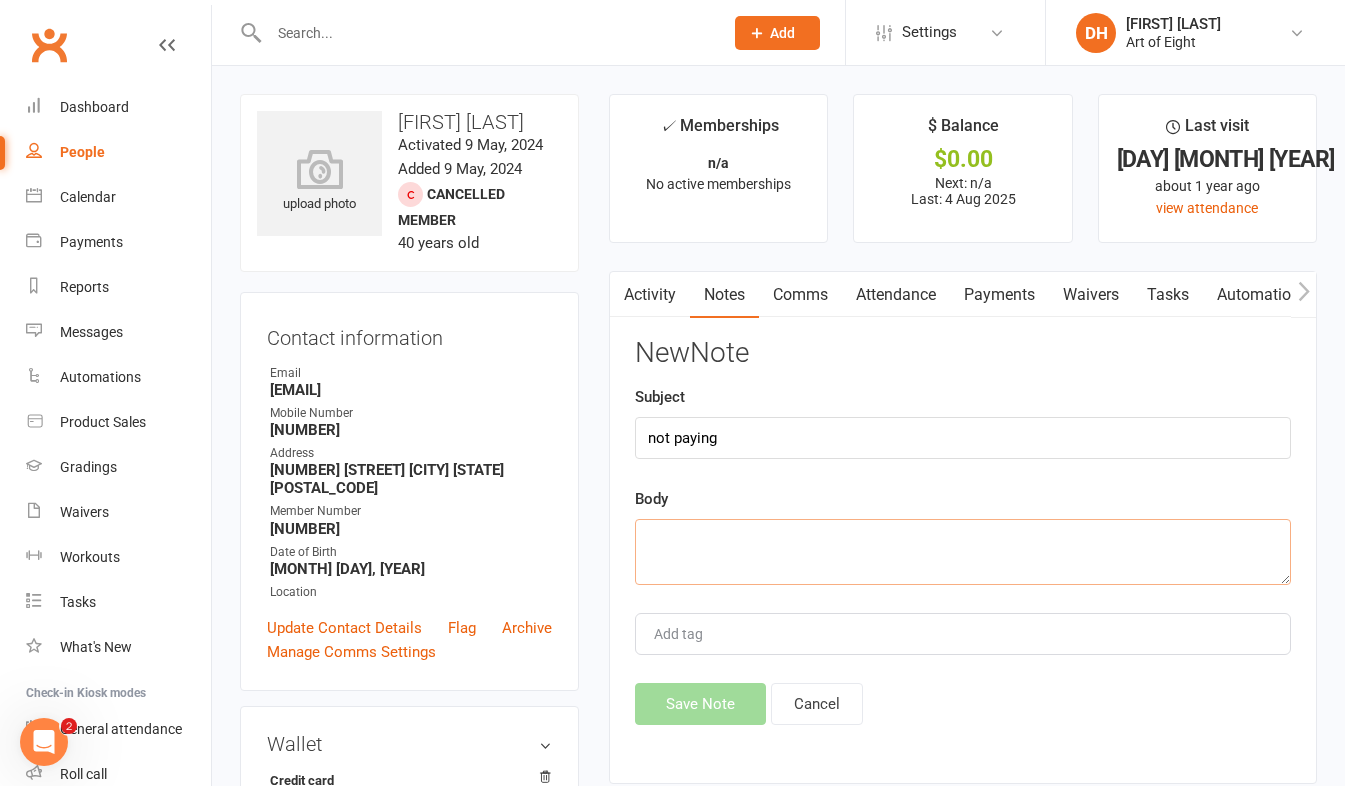 click 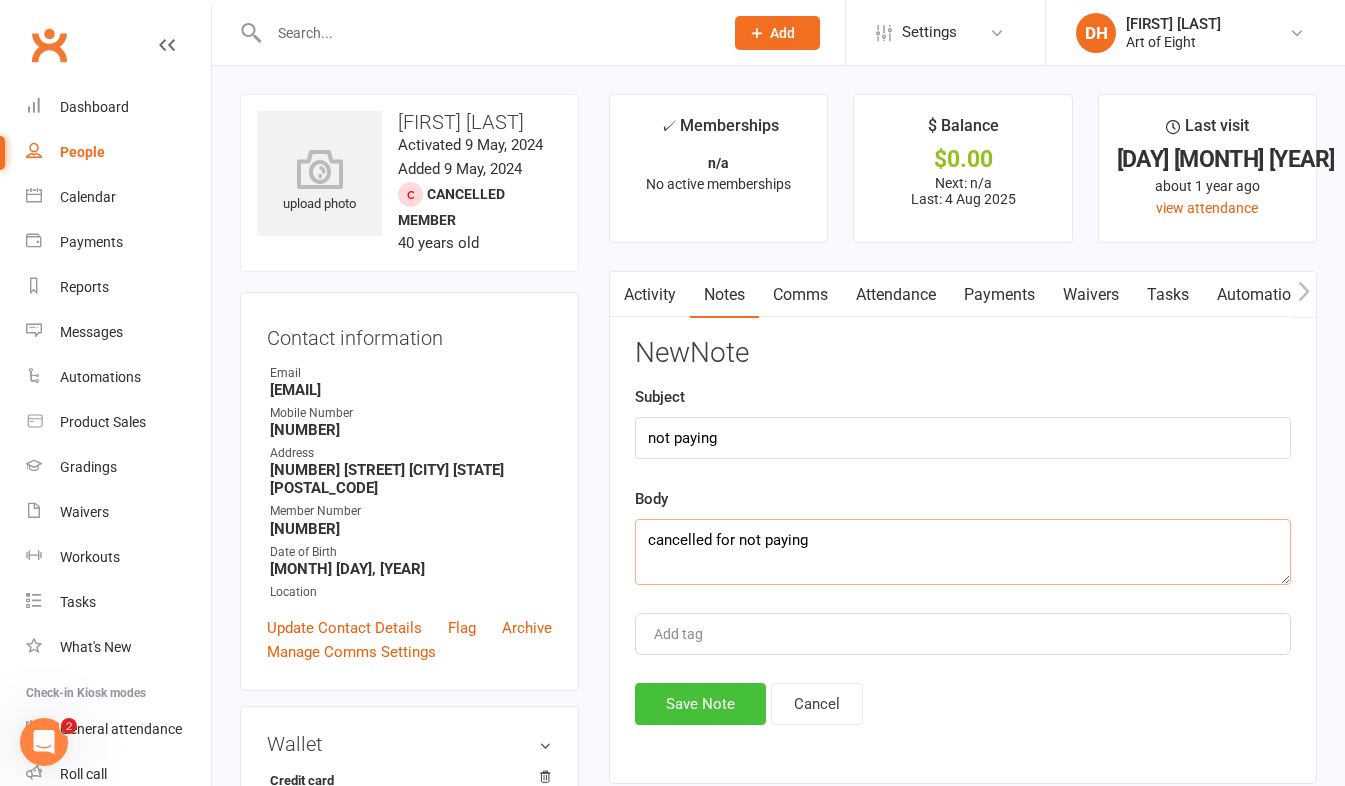 type on "cancelled for not paying" 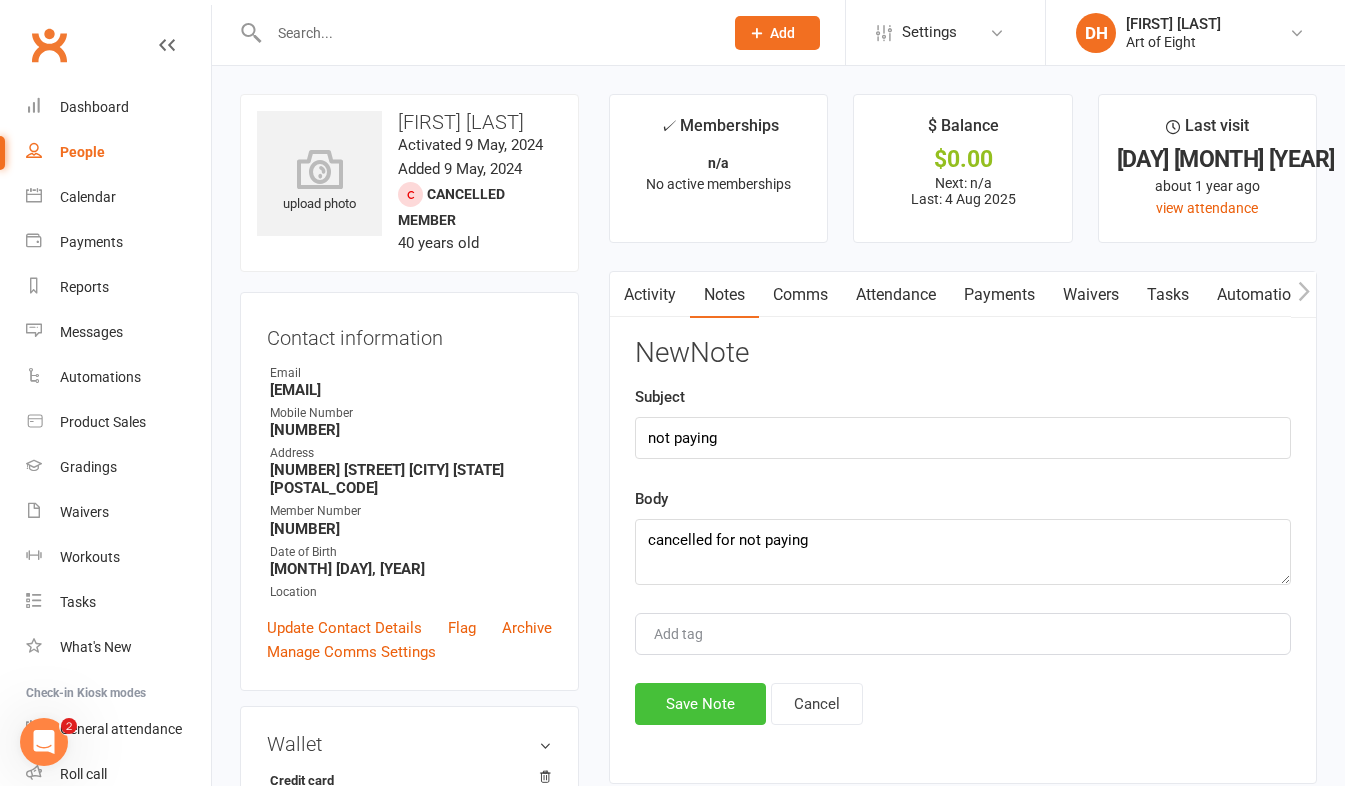 click on "Save Note" 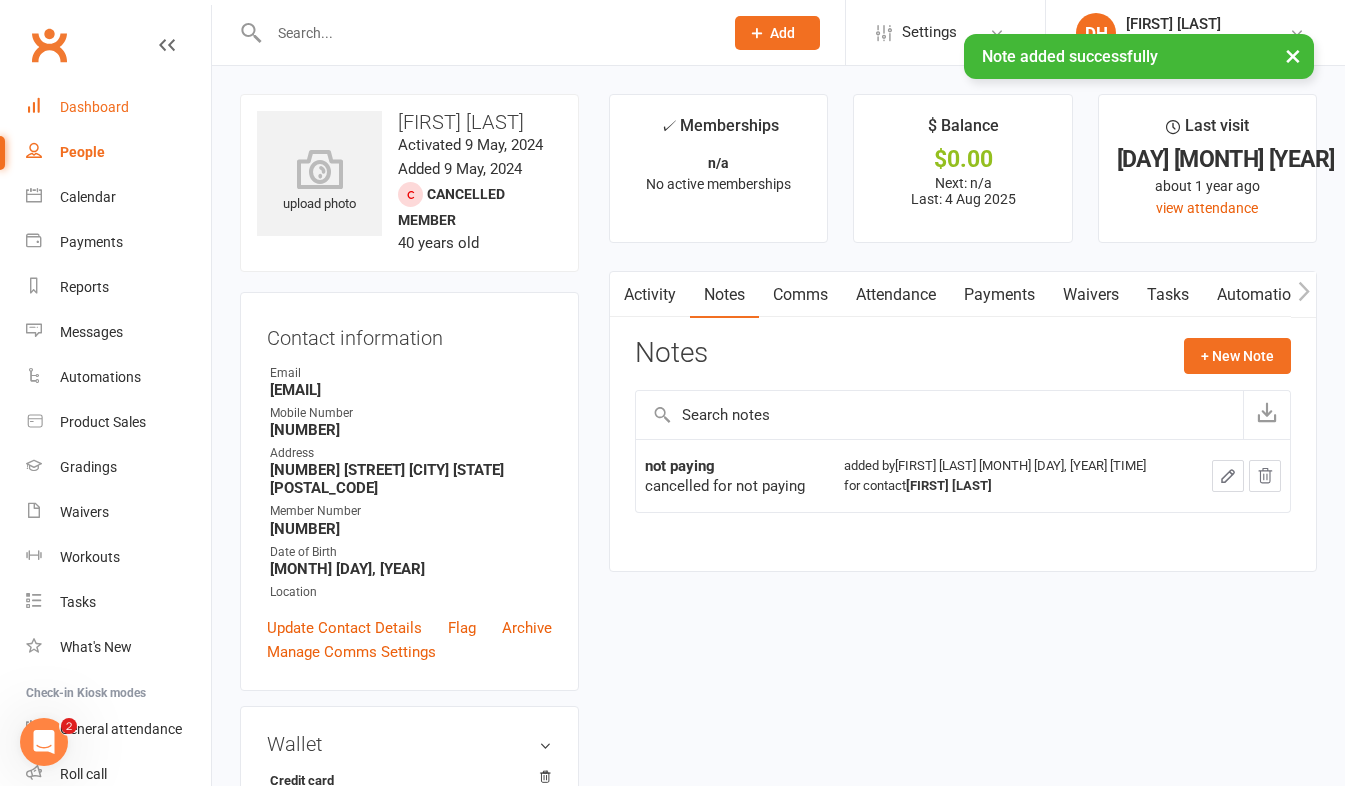 click on "Dashboard" at bounding box center [94, 107] 